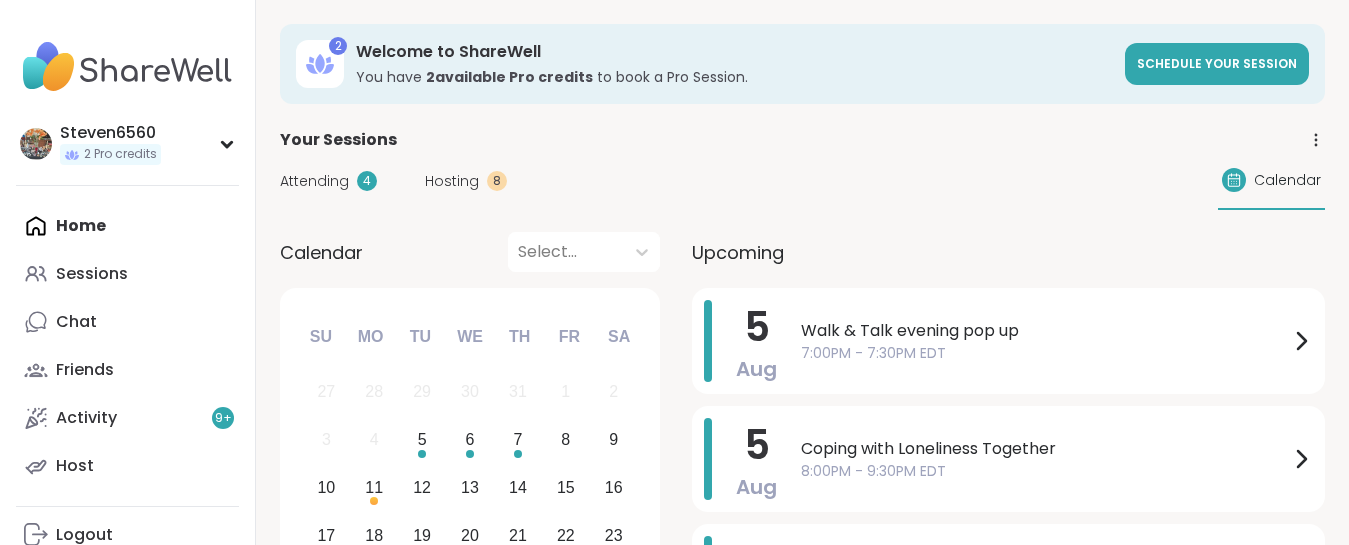 scroll, scrollTop: 0, scrollLeft: 0, axis: both 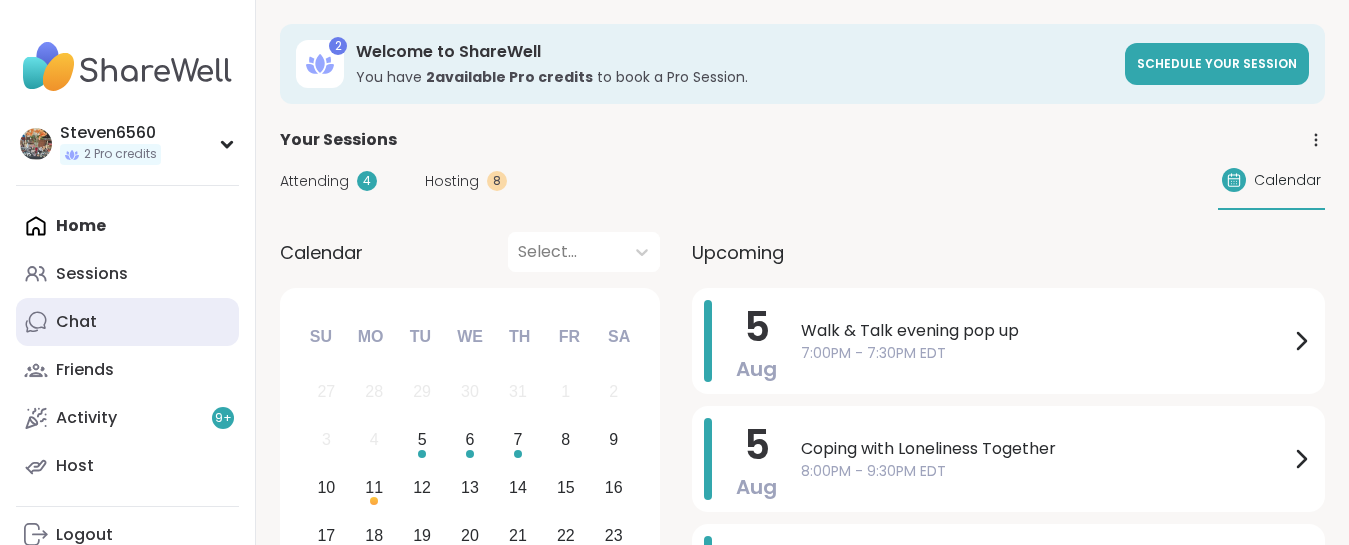 click on "Chat" at bounding box center (76, 322) 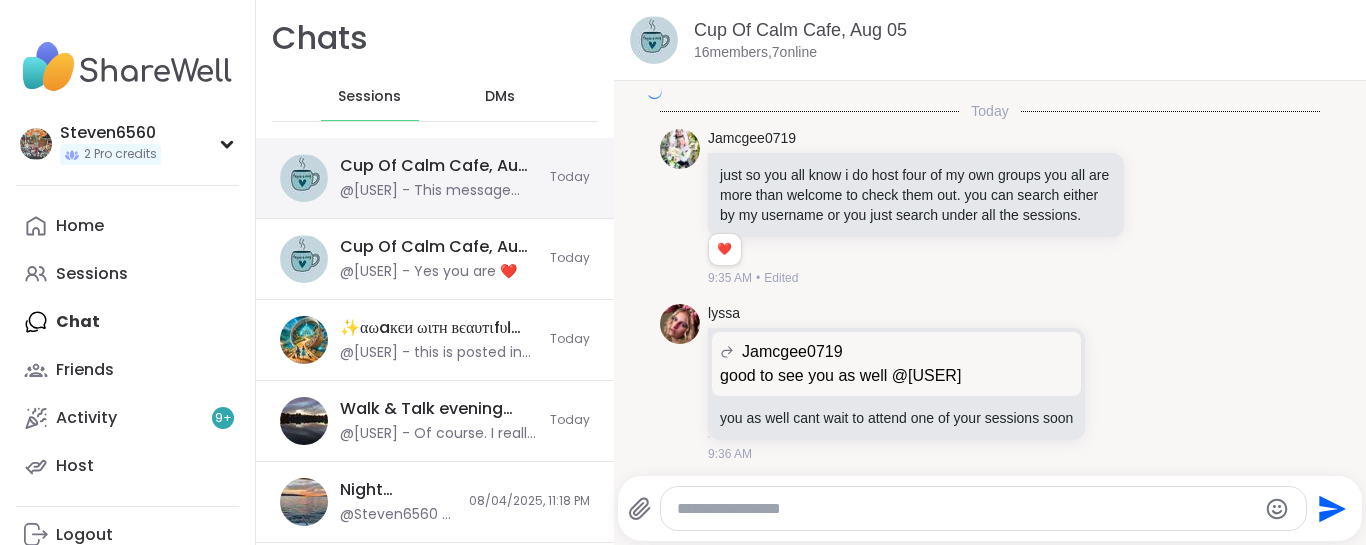 scroll, scrollTop: 5785, scrollLeft: 0, axis: vertical 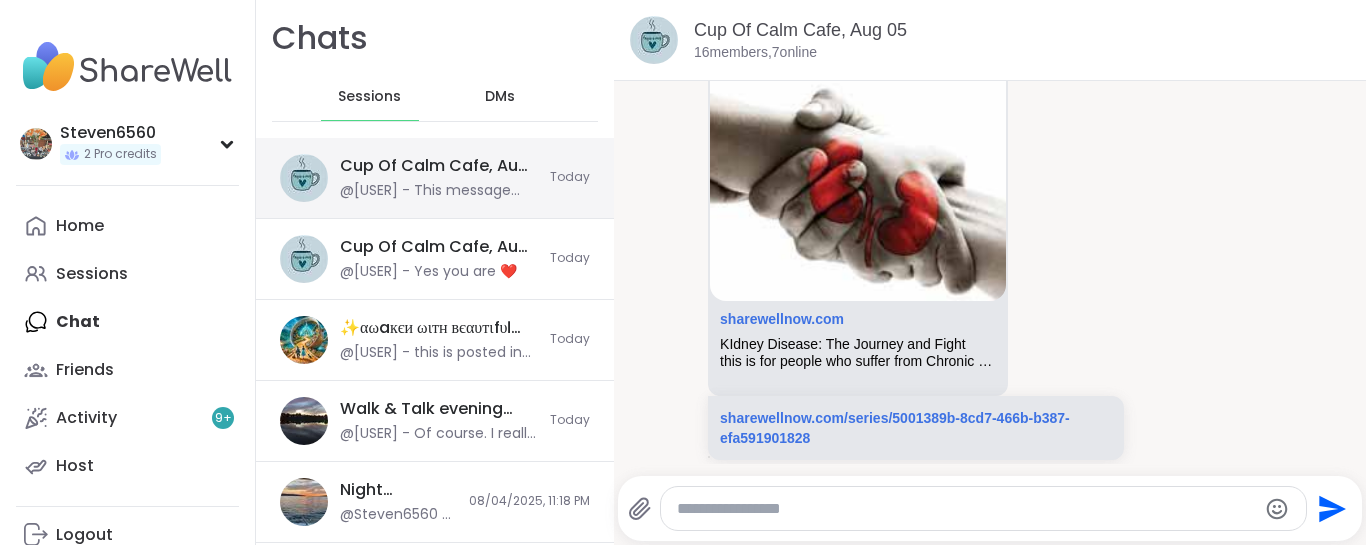click on "@[USER] - This message was deleted." at bounding box center [439, 191] 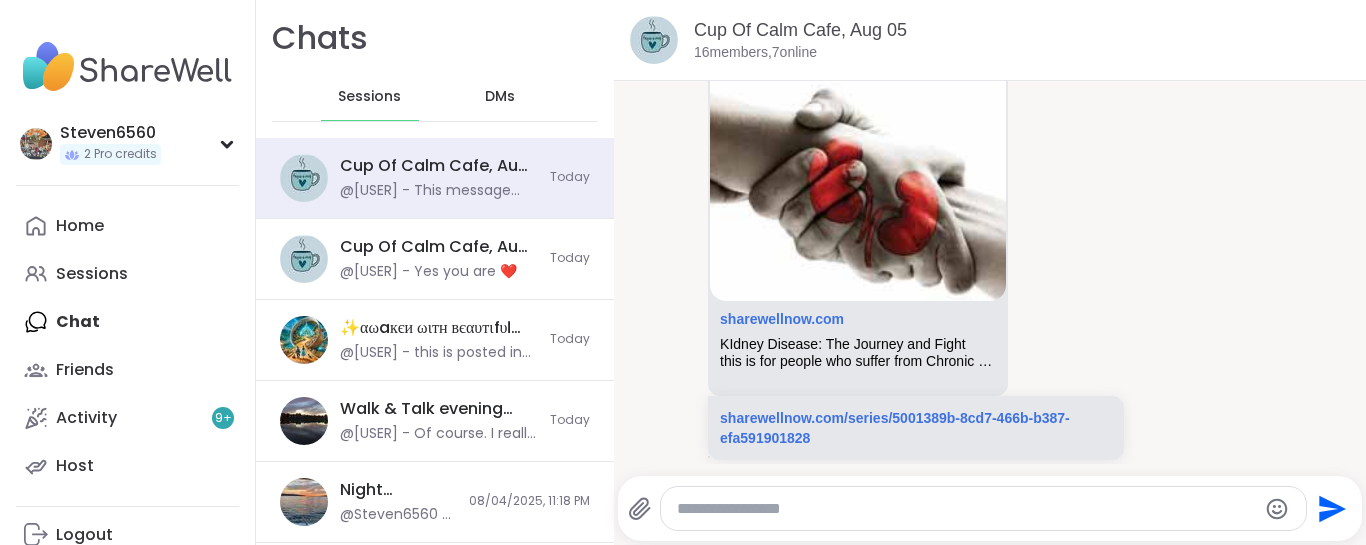 paste on "**********" 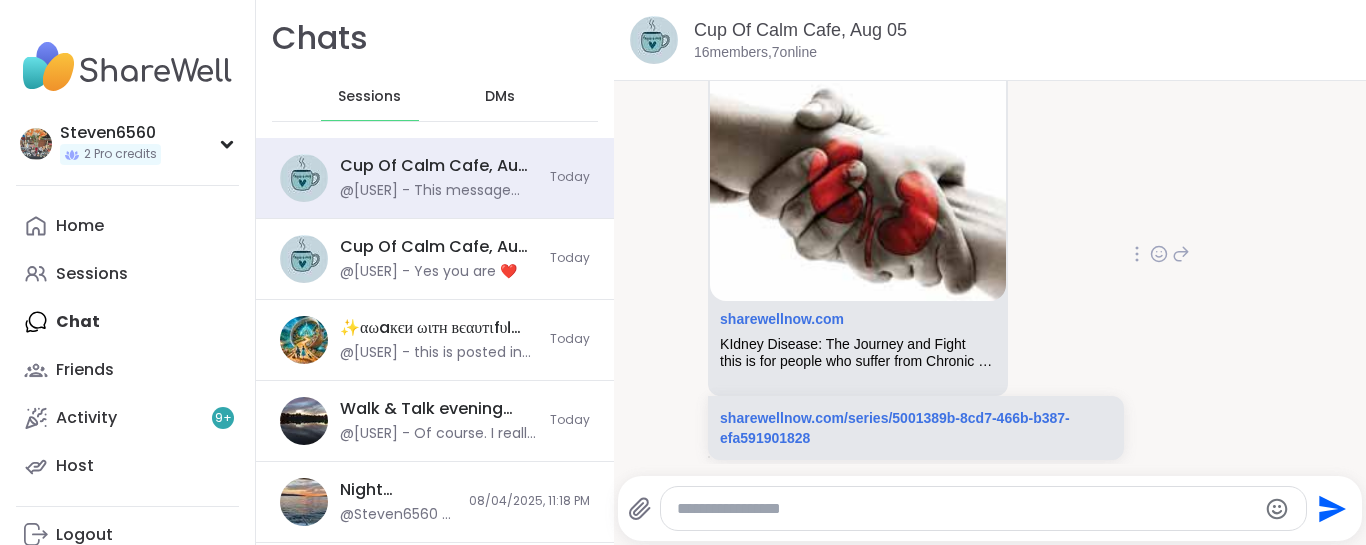 type on "**********" 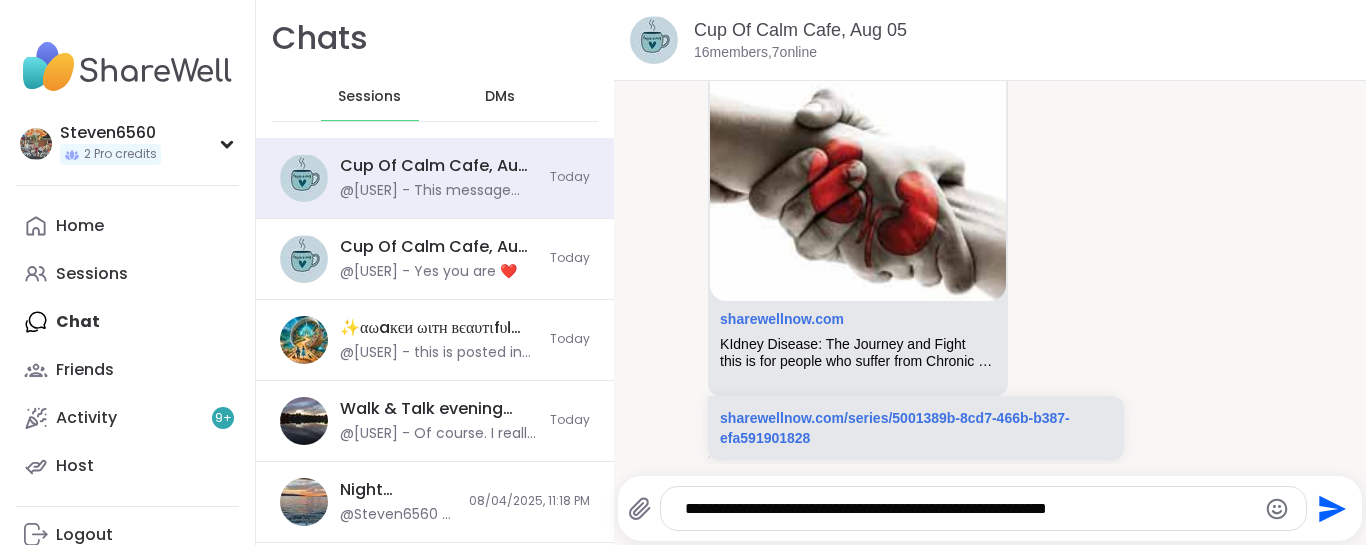 click 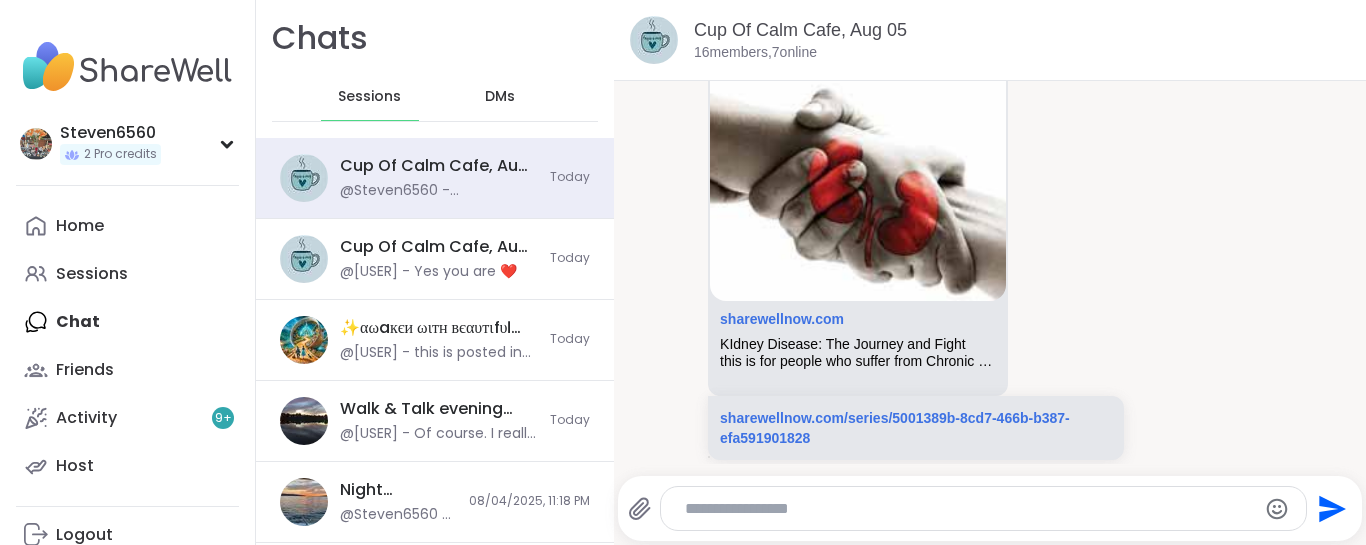 scroll, scrollTop: 6418, scrollLeft: 0, axis: vertical 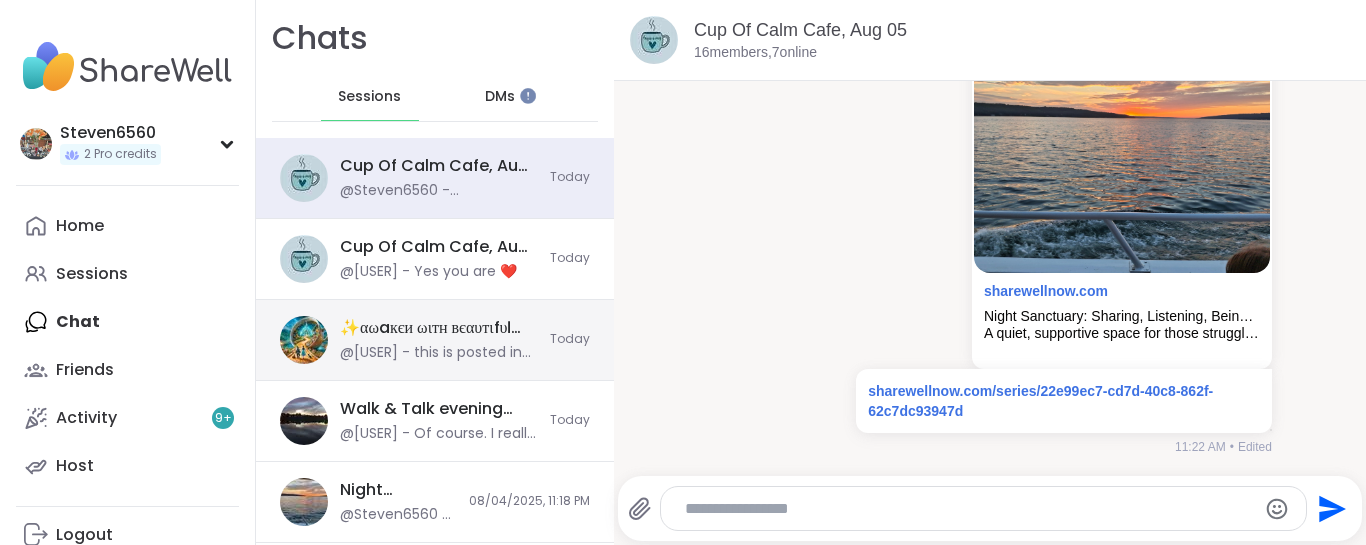 click on "✨αωaкєи ωιтн вєαυтιfυℓ ѕσυℓѕ✨, Aug 05" at bounding box center (439, 328) 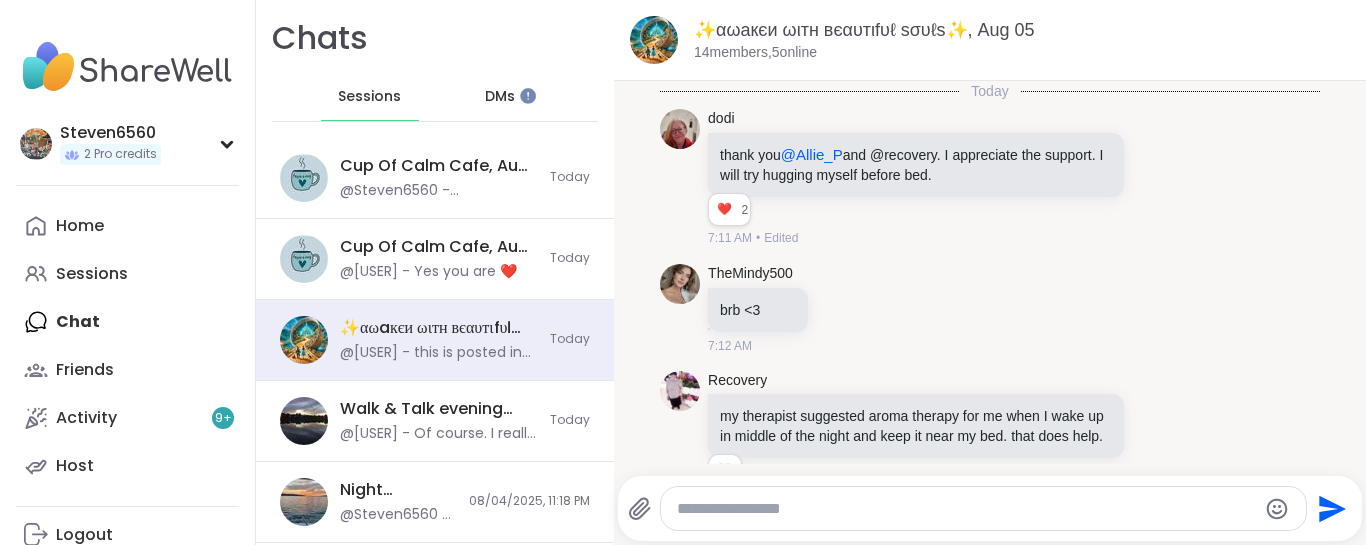scroll, scrollTop: 7998, scrollLeft: 0, axis: vertical 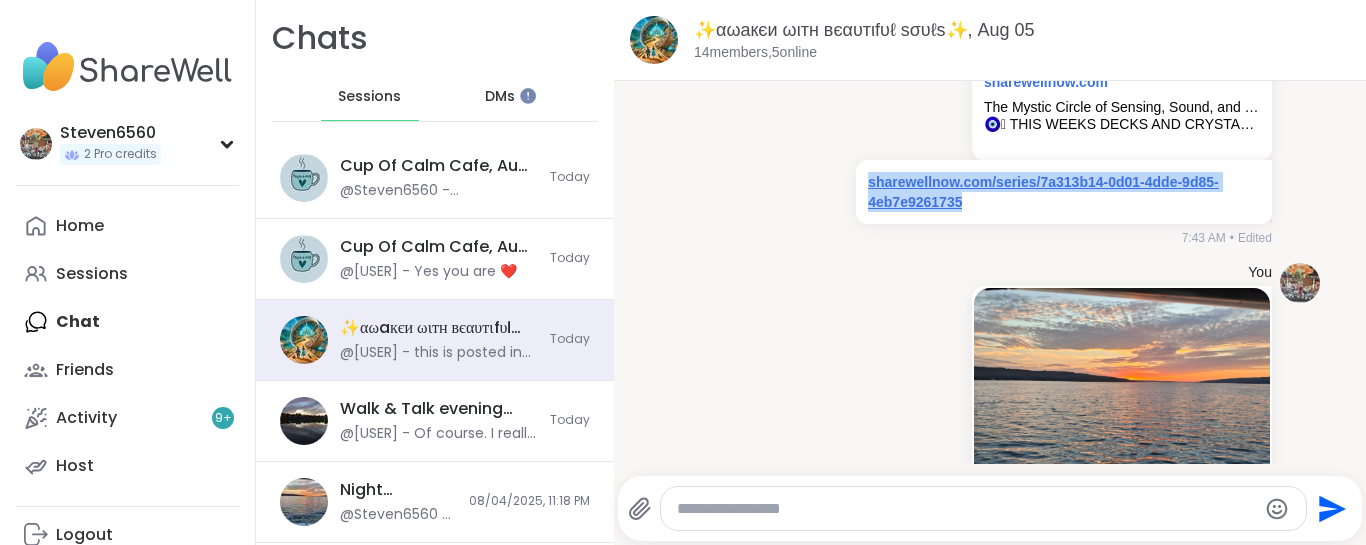 drag, startPoint x: 970, startPoint y: 343, endPoint x: 856, endPoint y: 331, distance: 114.62984 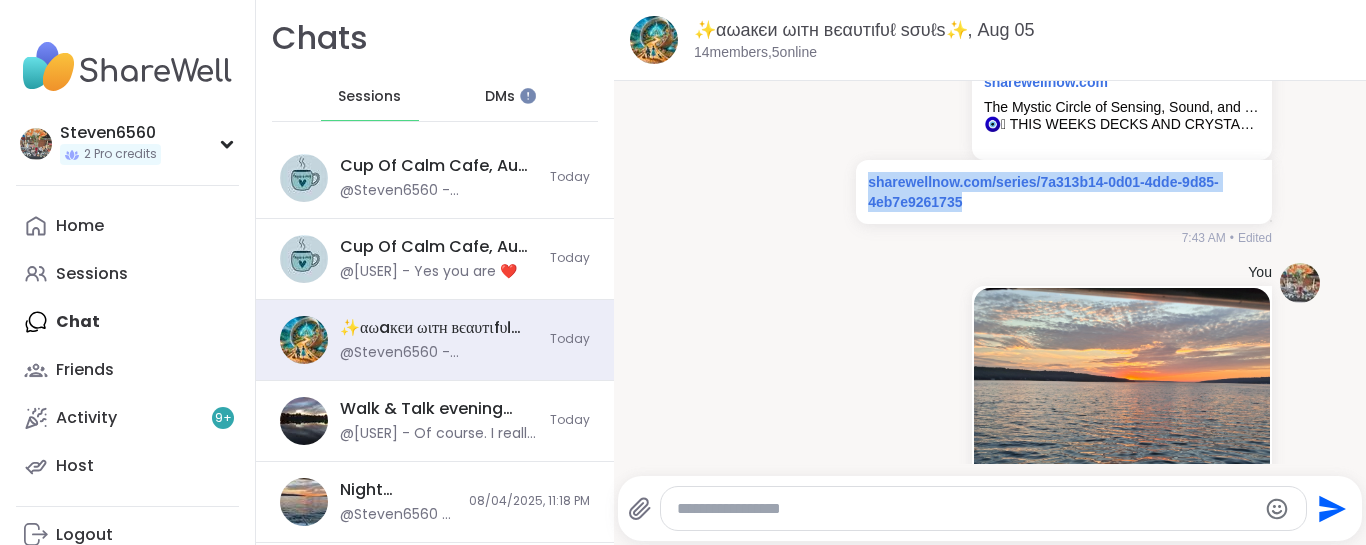 scroll, scrollTop: 8173, scrollLeft: 0, axis: vertical 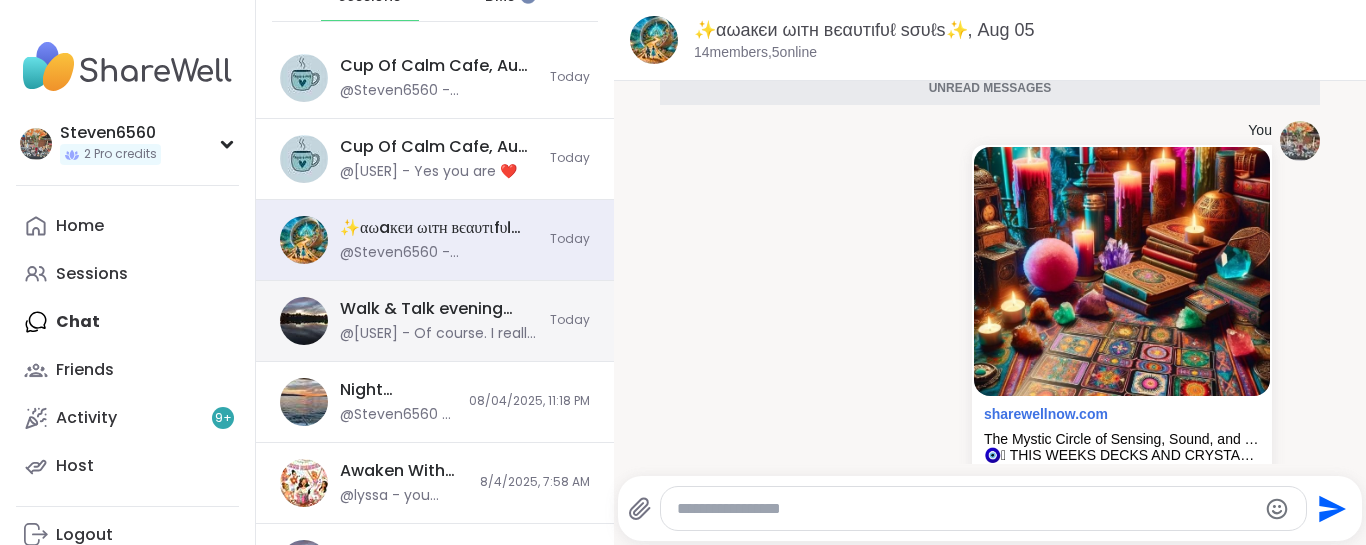 click on "Walk & Talk evening pop up, Aug 04" at bounding box center (439, 309) 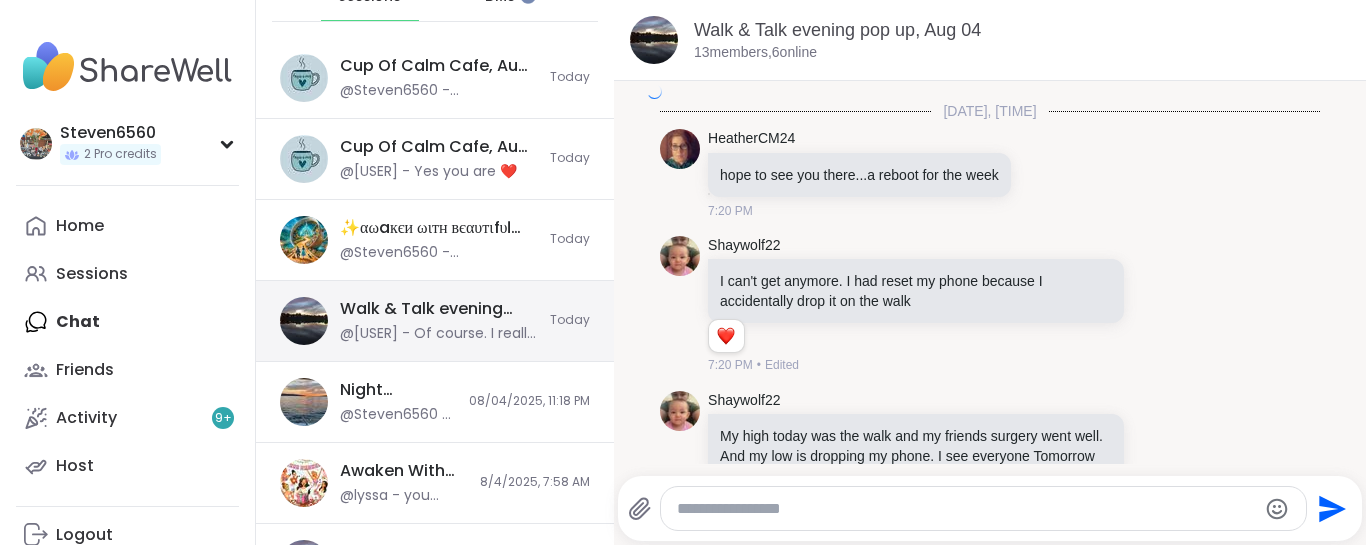 scroll, scrollTop: 5784, scrollLeft: 0, axis: vertical 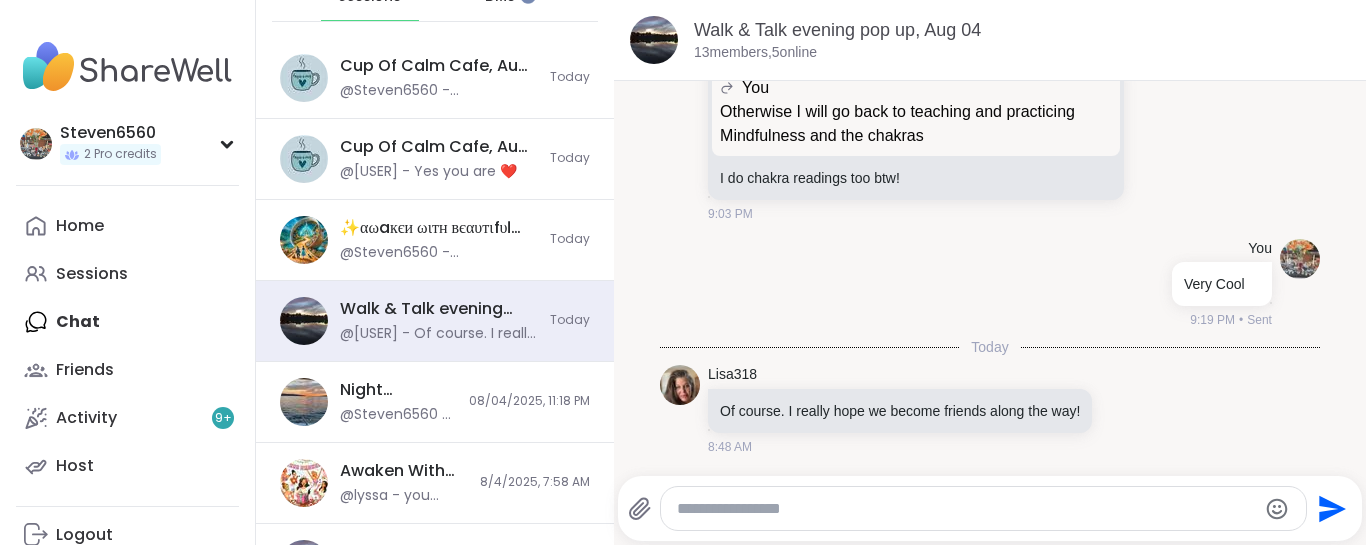 paste on "**********" 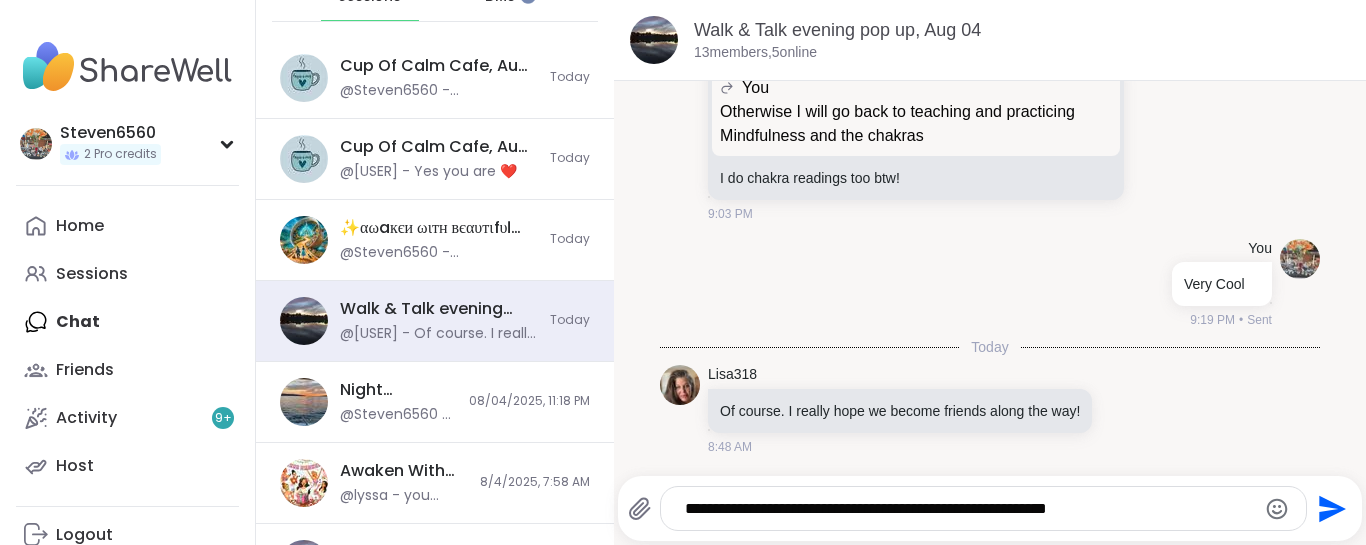 click 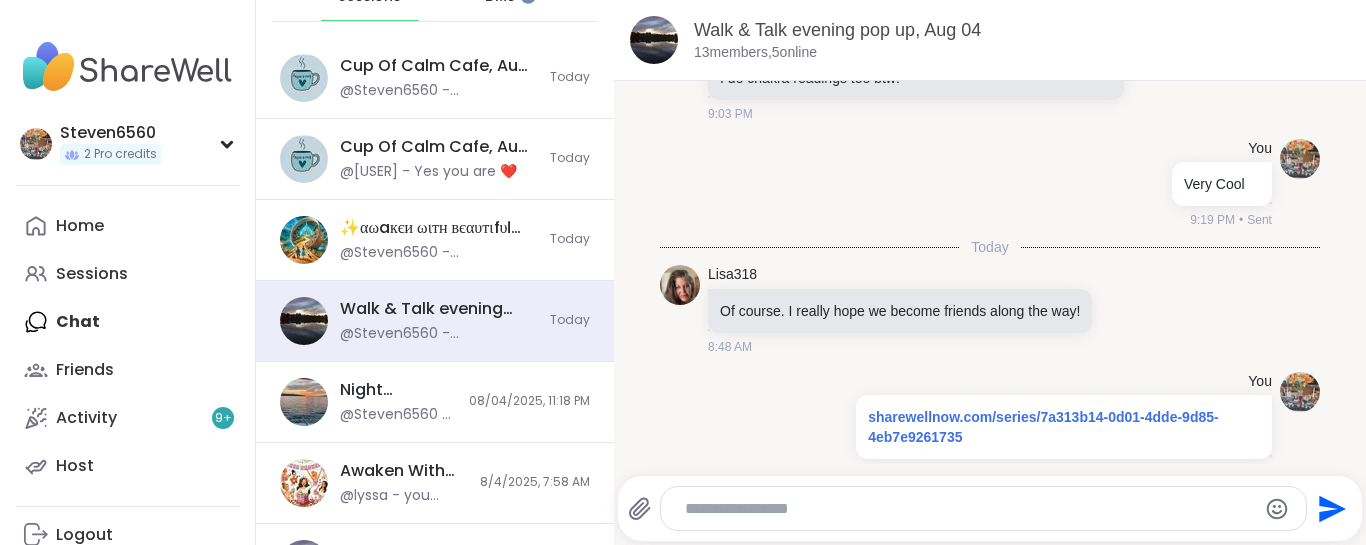 scroll, scrollTop: 5910, scrollLeft: 0, axis: vertical 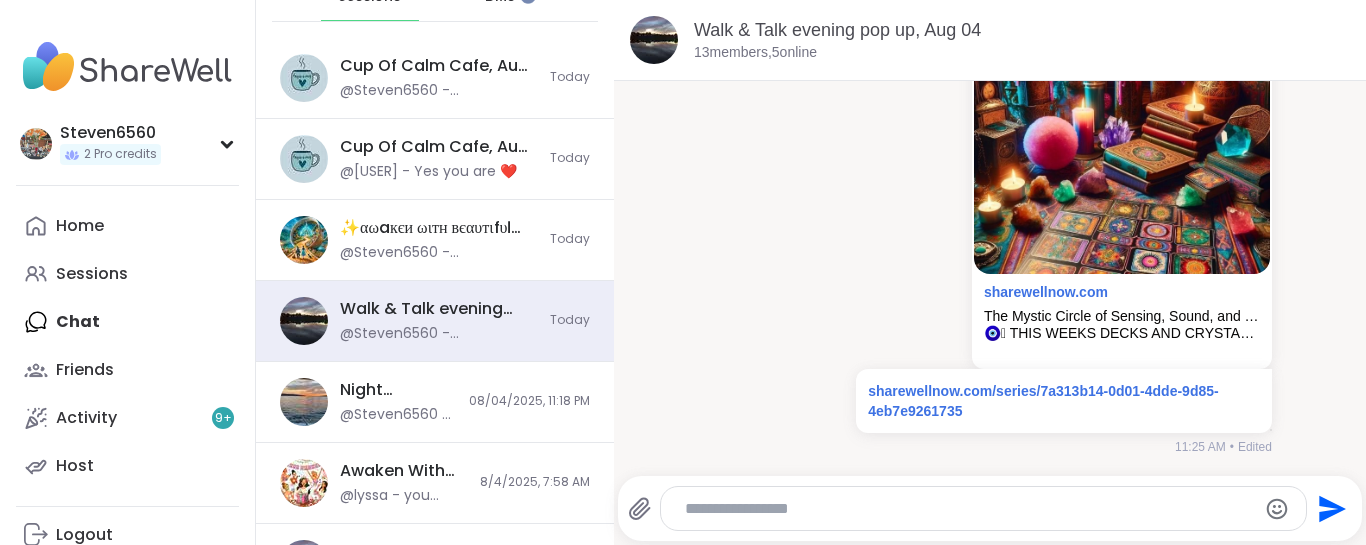 click at bounding box center (966, 509) 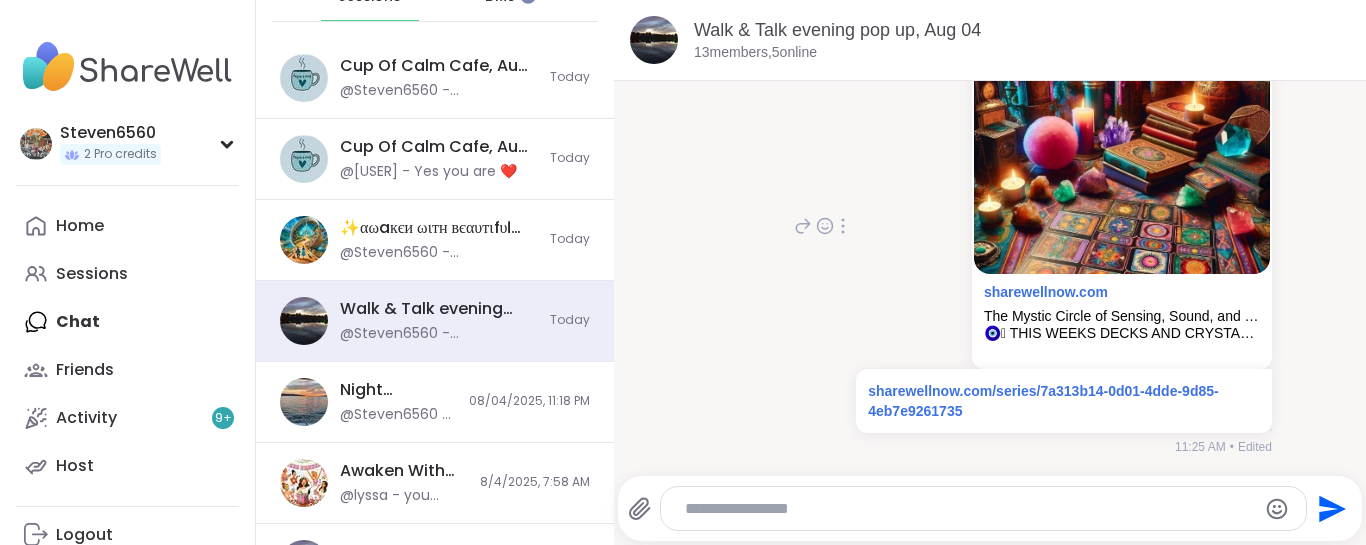 type on "**********" 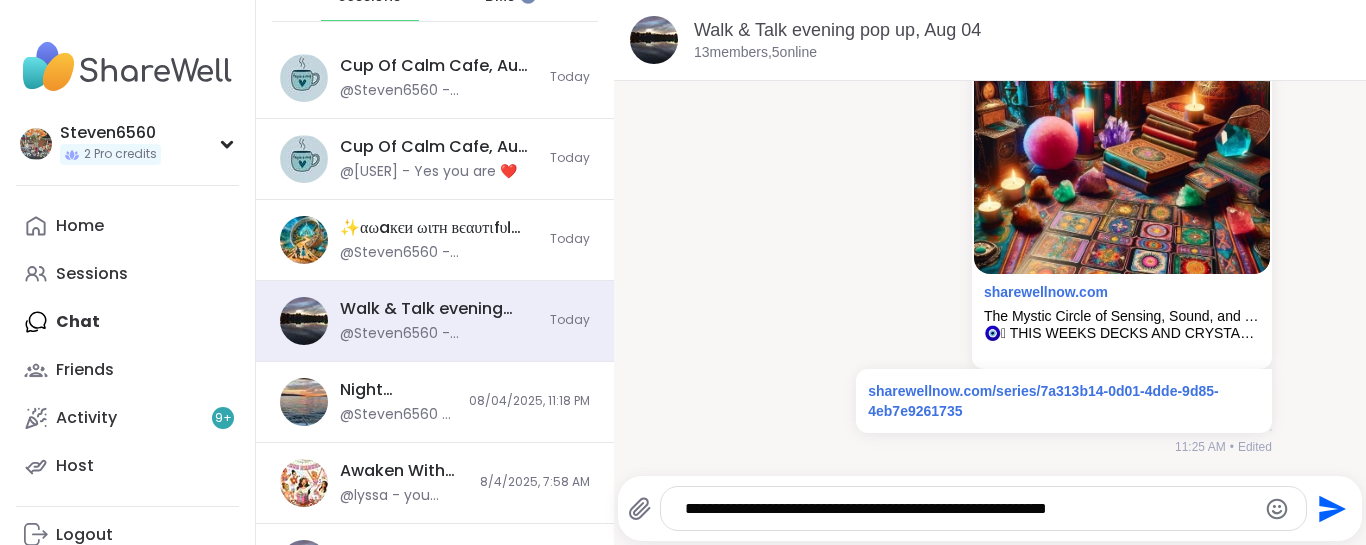 click 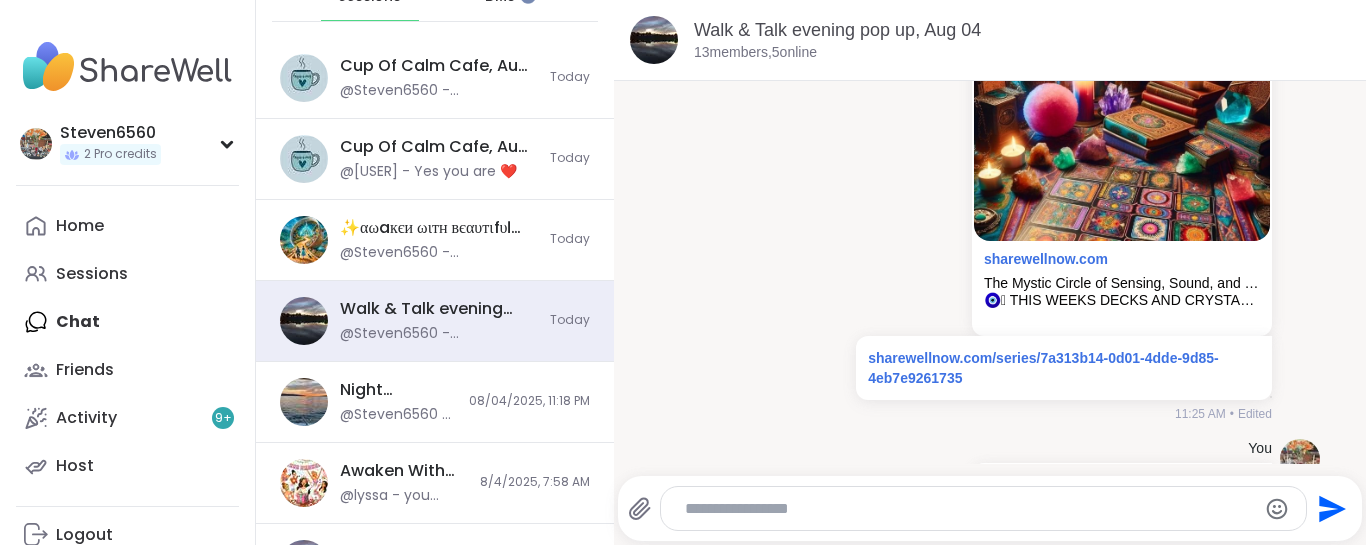 scroll, scrollTop: 6384, scrollLeft: 0, axis: vertical 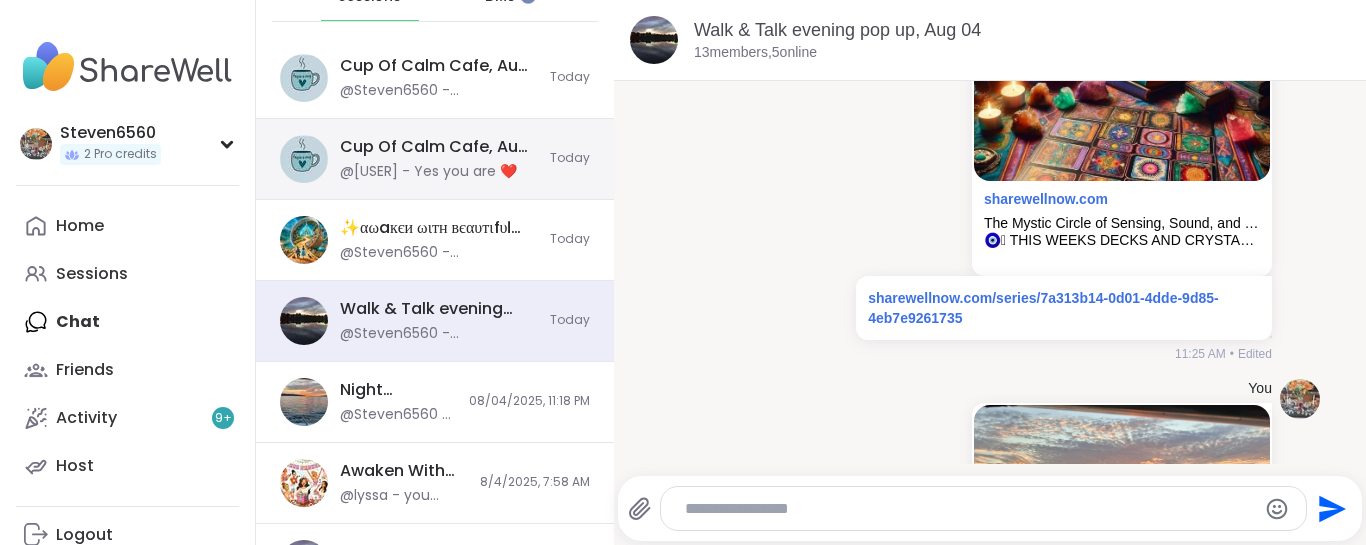 click on "@[USER] - Yes you are ❤️" at bounding box center [428, 172] 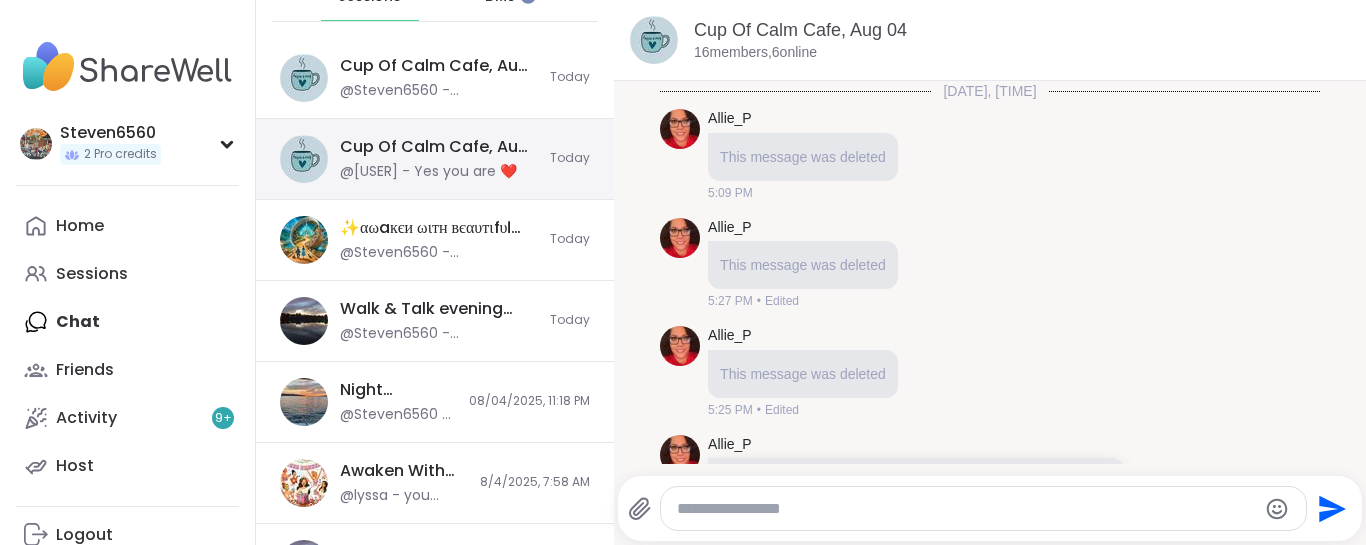 scroll, scrollTop: 5222, scrollLeft: 0, axis: vertical 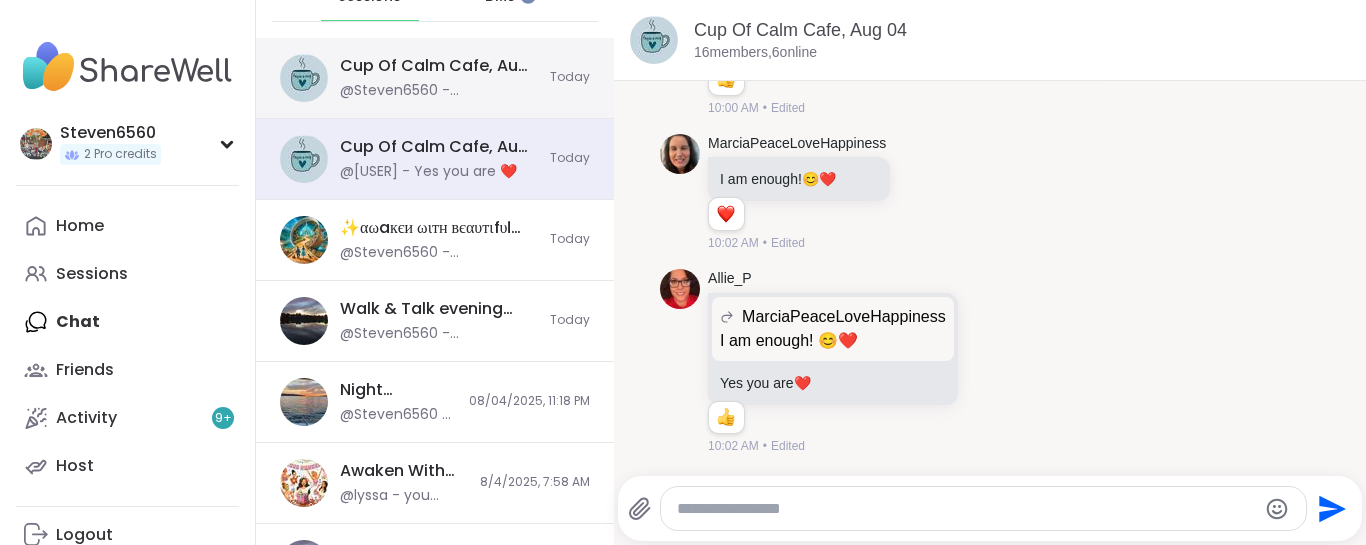 click on "@Steven6560 - sharewellnow.com/series/22e99ec7-cd7d-40c8-862f-62c7dc93947d" at bounding box center [439, 91] 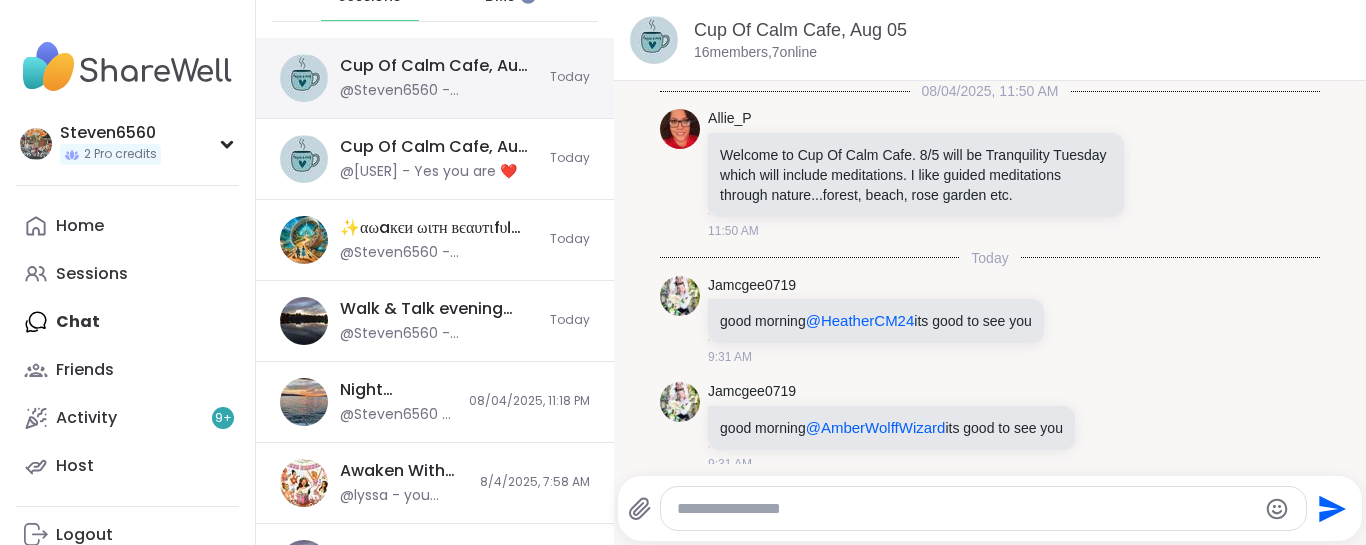scroll, scrollTop: 6765, scrollLeft: 0, axis: vertical 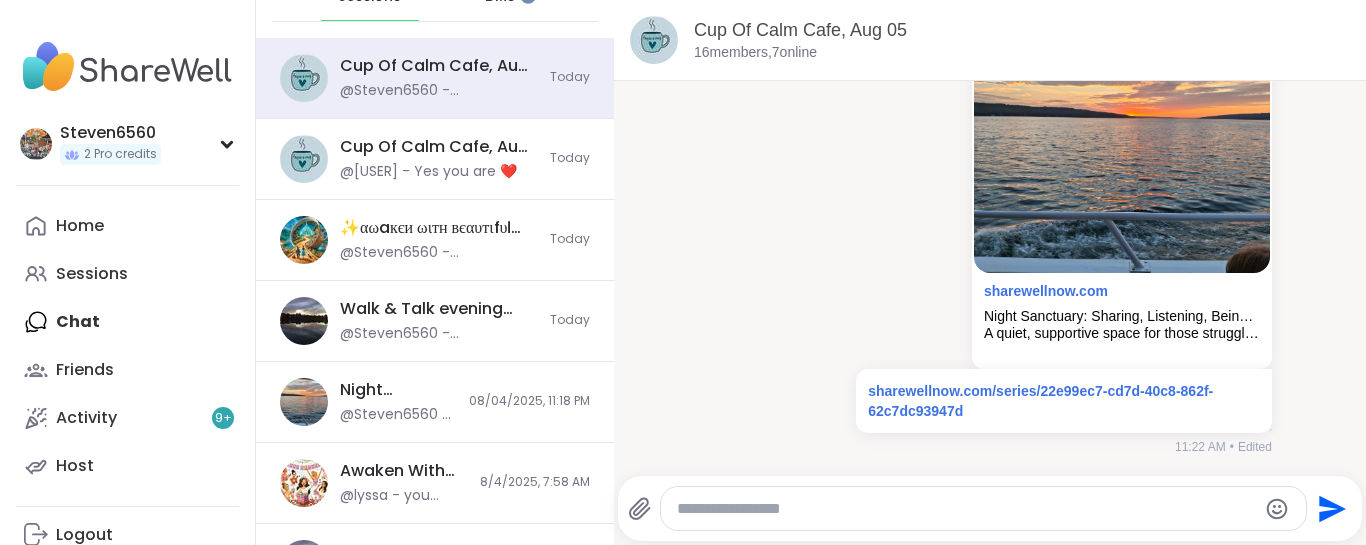 paste on "**********" 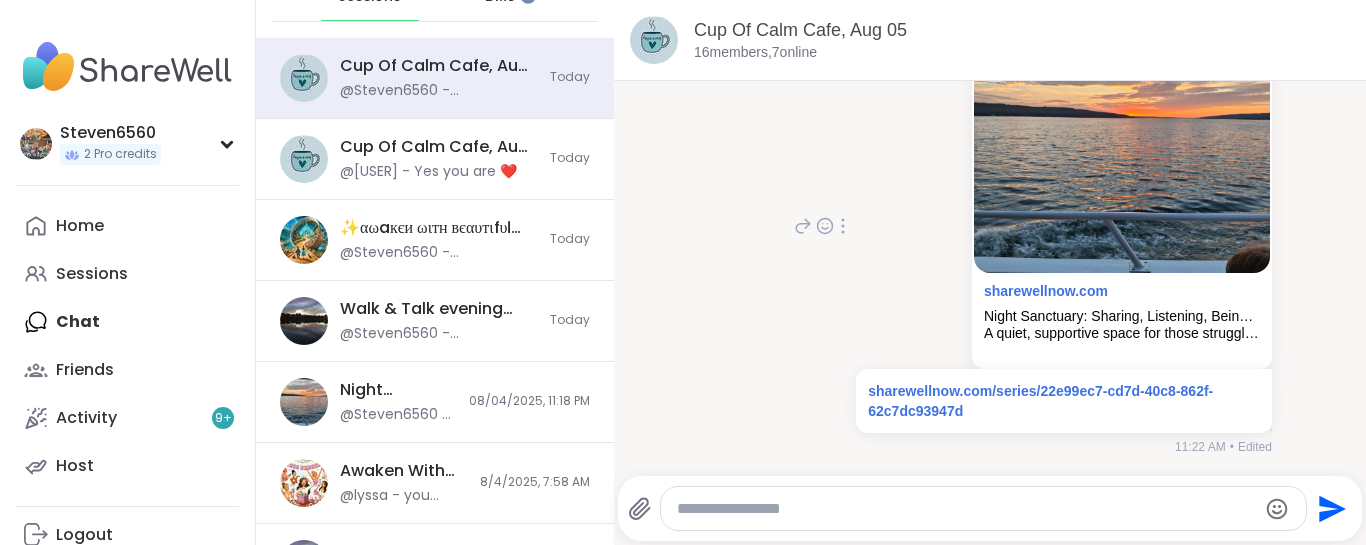 type on "**********" 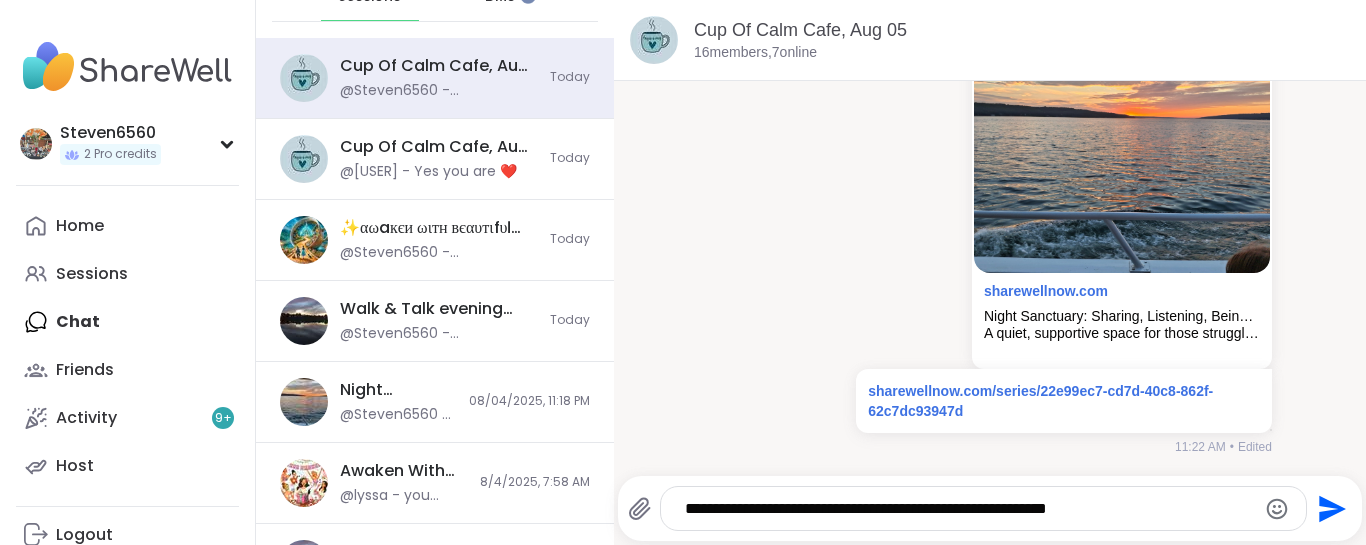 click 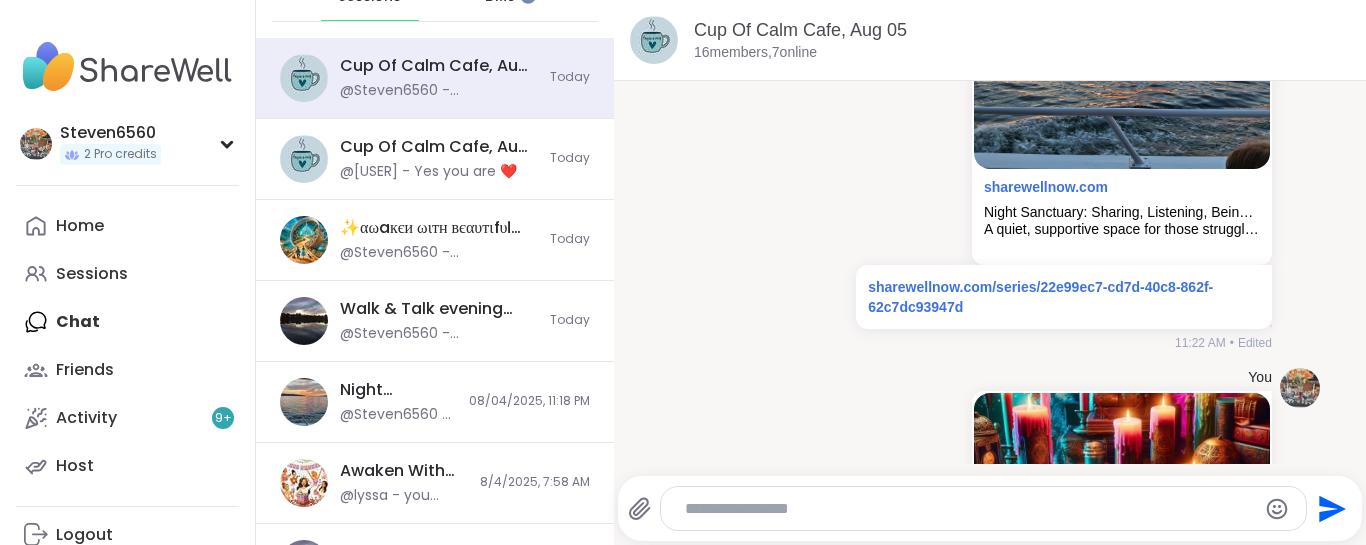 scroll, scrollTop: 6891, scrollLeft: 0, axis: vertical 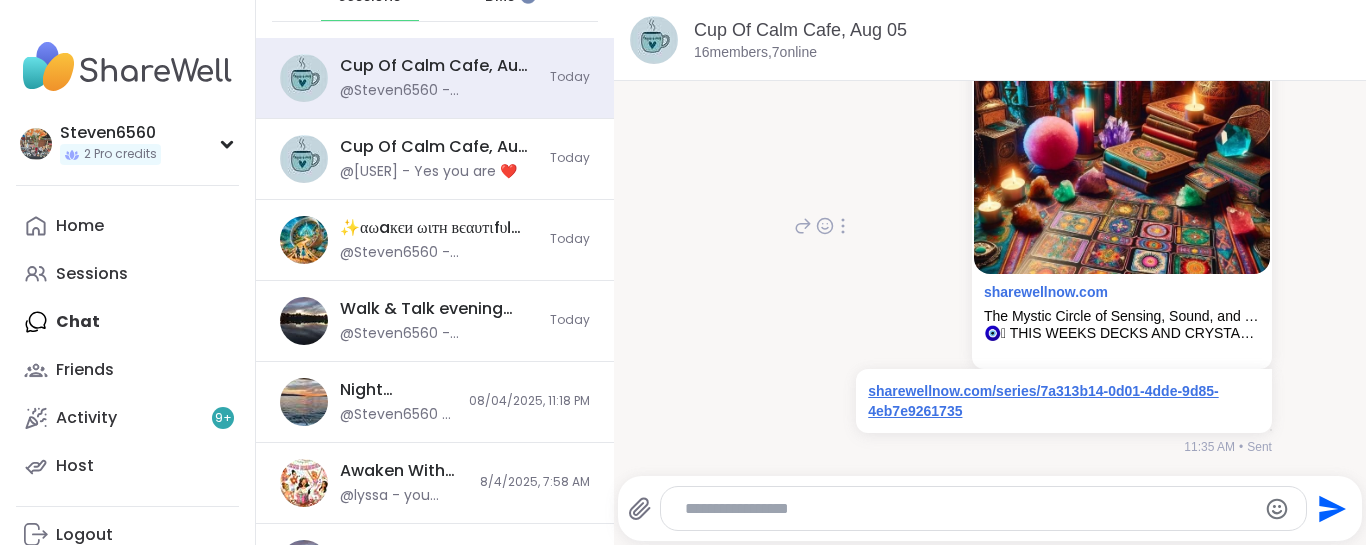 click on "sharewellnow.com/series/7a313b14-0d01-4dde-9d85-4eb7e9261735" at bounding box center (1043, 401) 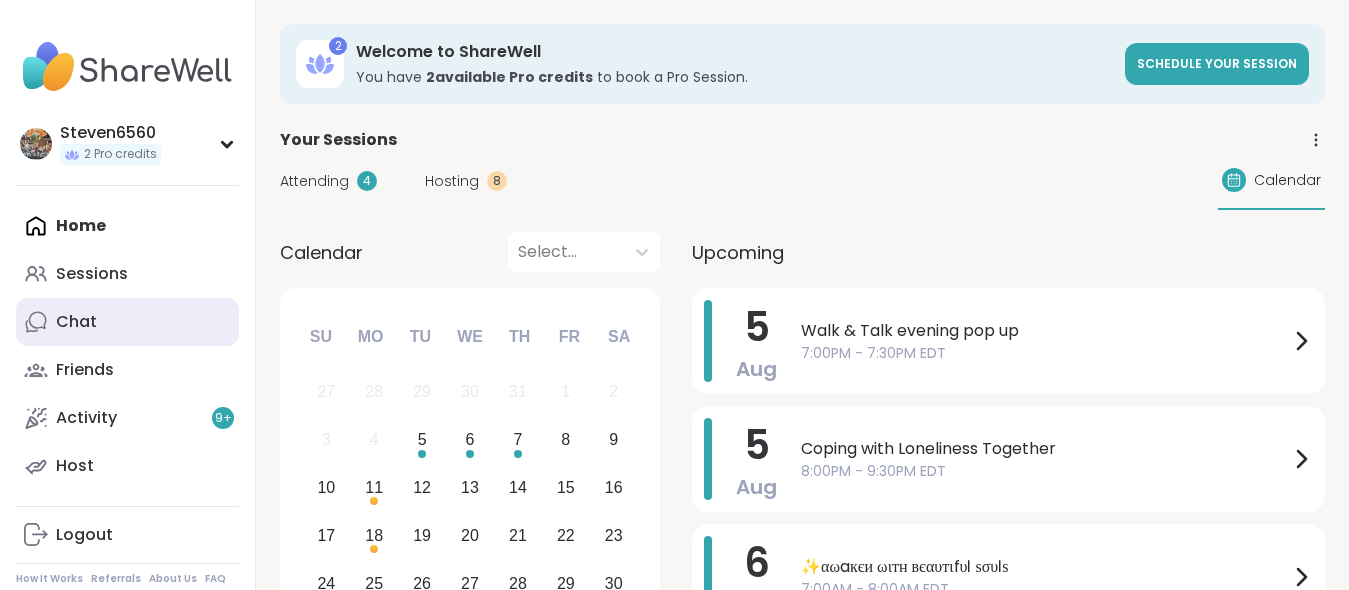 click on "Chat" at bounding box center [127, 322] 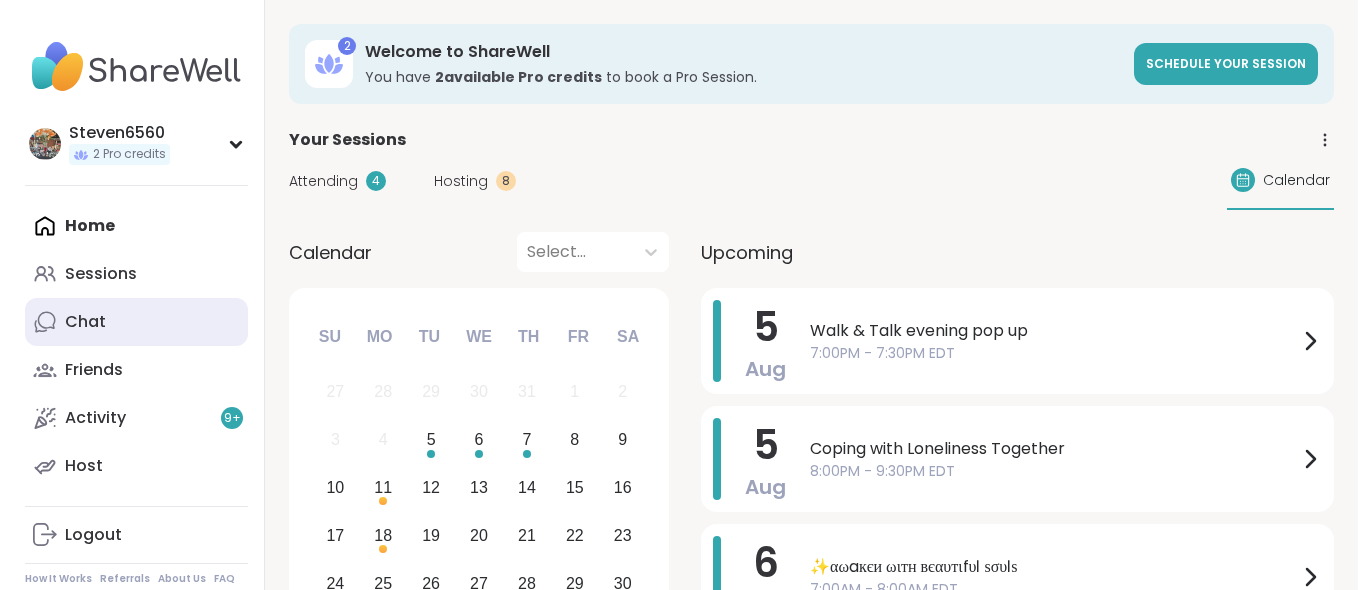 scroll, scrollTop: 0, scrollLeft: 0, axis: both 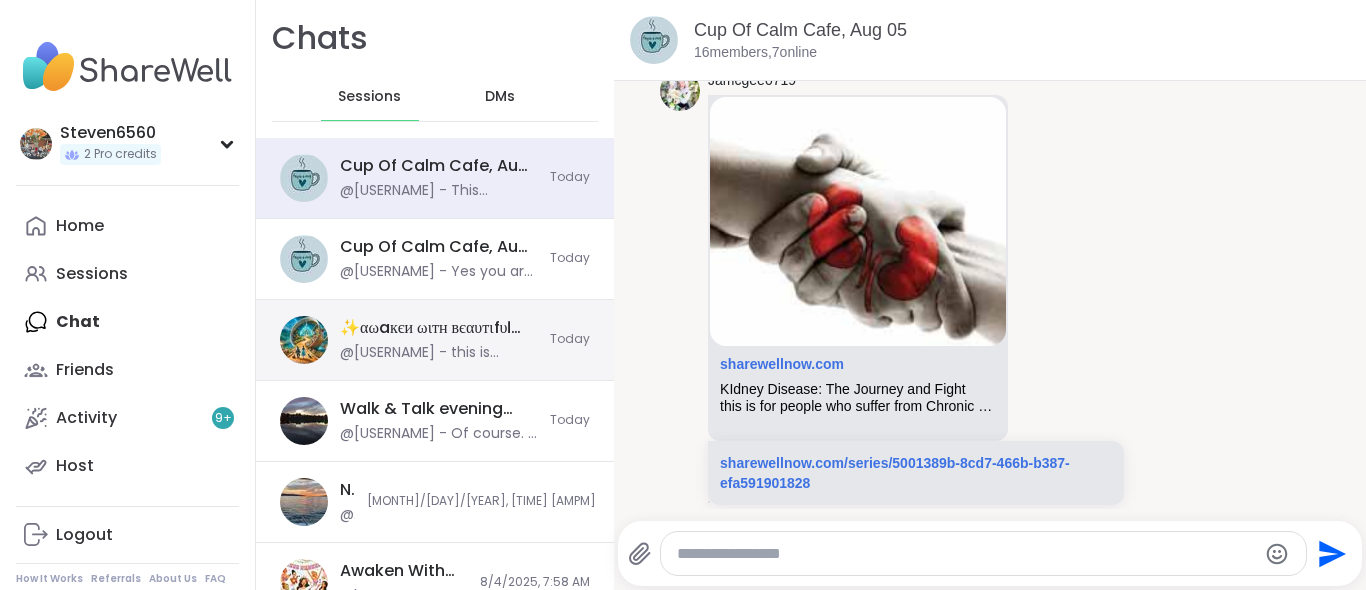 click on "✨αωaкєи ωιтн вєαυтιfυℓ ѕσυℓѕ✨, [MONTH] [DAY_NUM] @[USERNAME] - this is posted in the chat not feed" at bounding box center (439, 340) 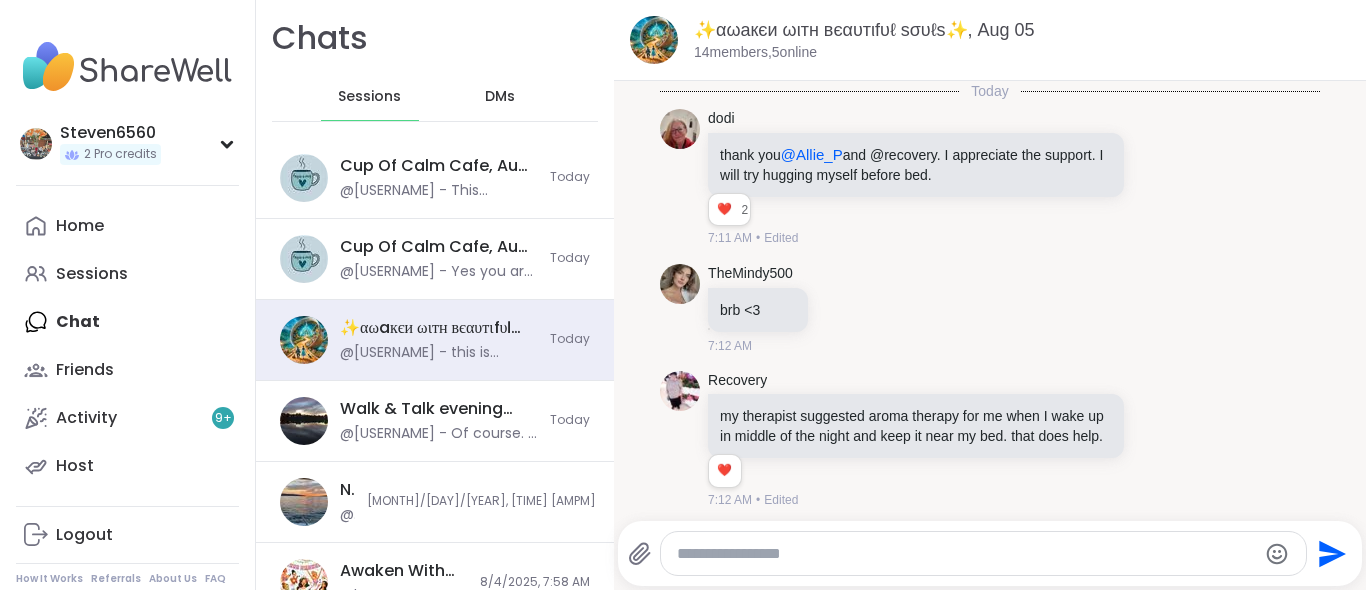 scroll, scrollTop: 7953, scrollLeft: 0, axis: vertical 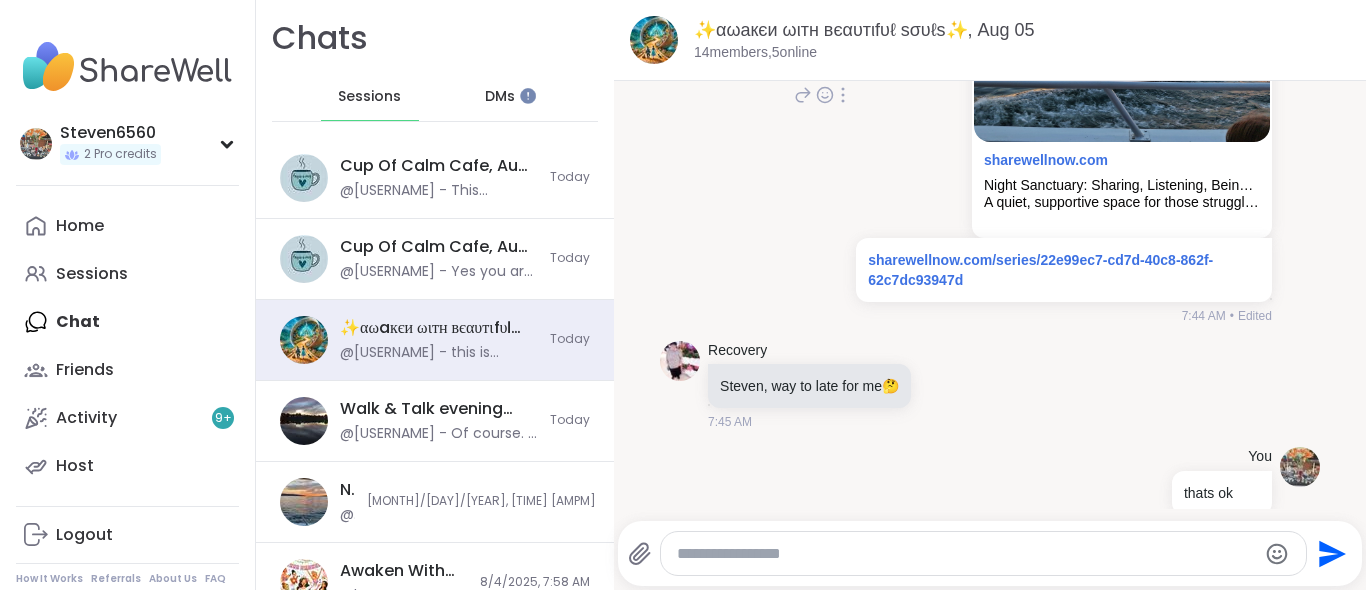 drag, startPoint x: 998, startPoint y: 427, endPoint x: 954, endPoint y: 422, distance: 44.28318 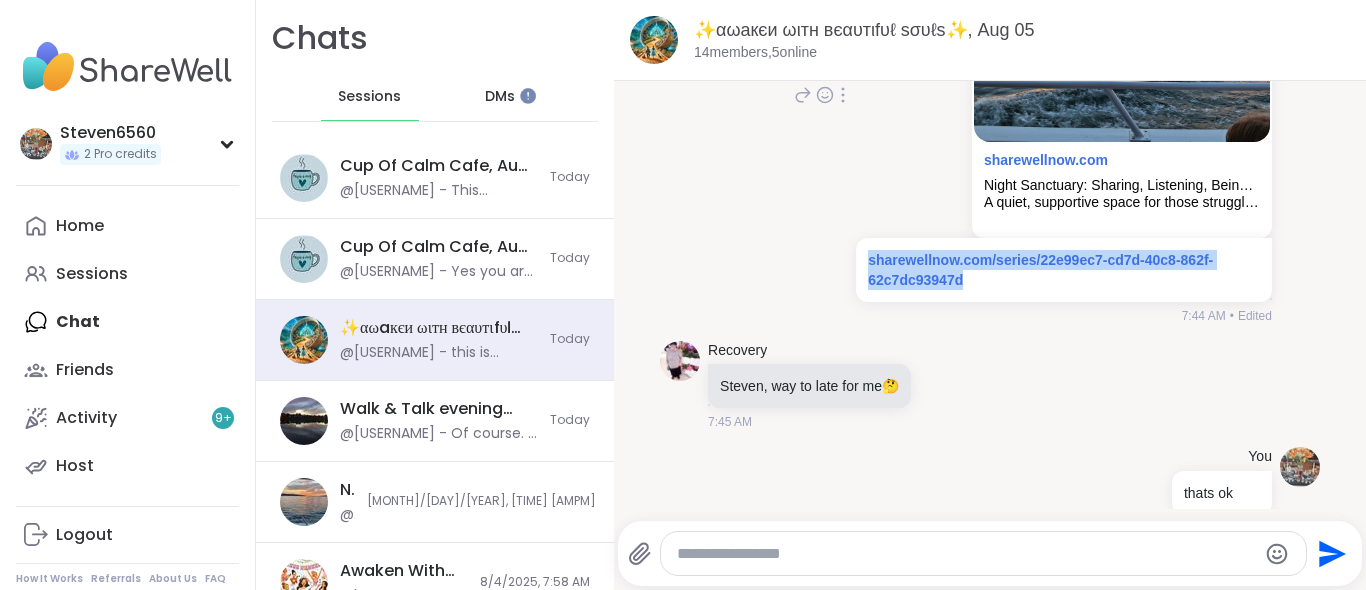 drag, startPoint x: 954, startPoint y: 422, endPoint x: 848, endPoint y: 407, distance: 107.05606 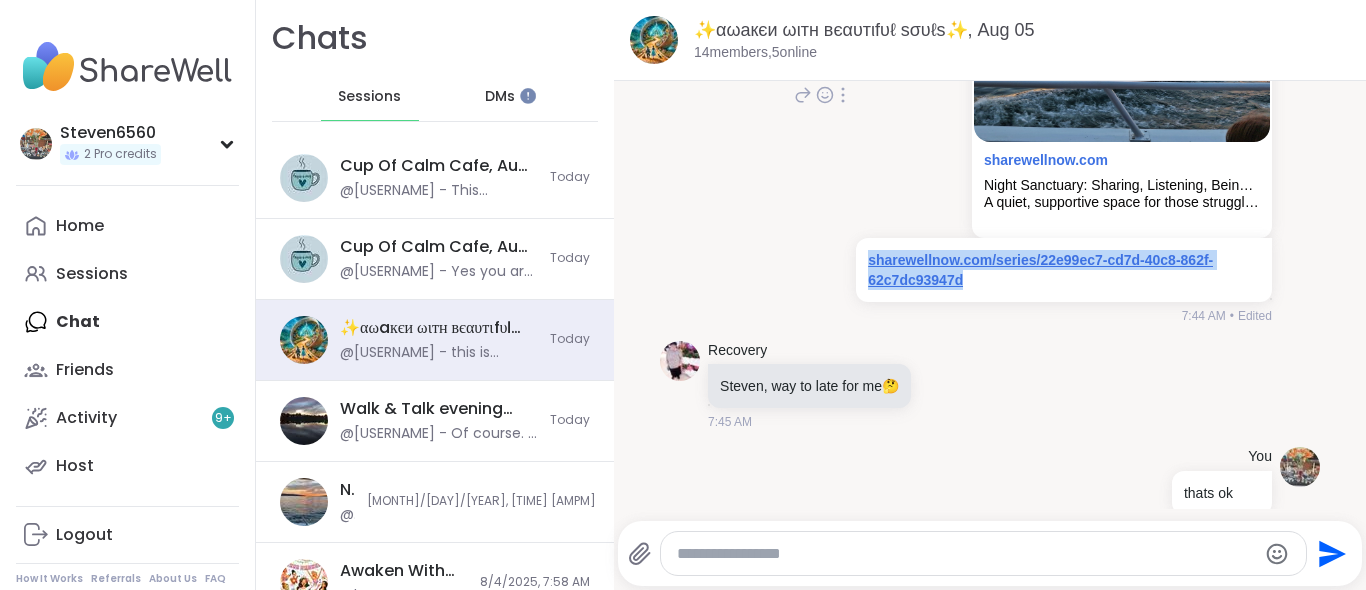 copy on "sharewellnow.com/series/22e99ec7-cd7d-40c8-862f-62c7dc93947d" 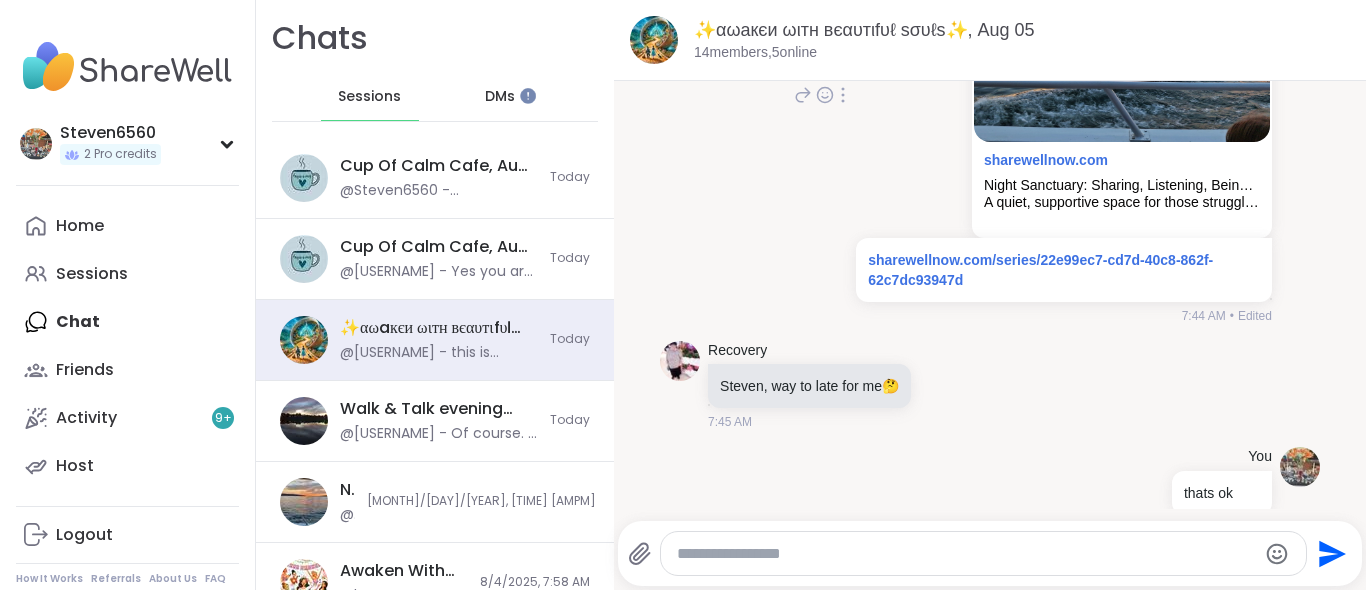 click on "sharewellnow.com/series/22e99ec7-cd7d-40c8-862f-62c7dc93947d" at bounding box center [1064, 270] 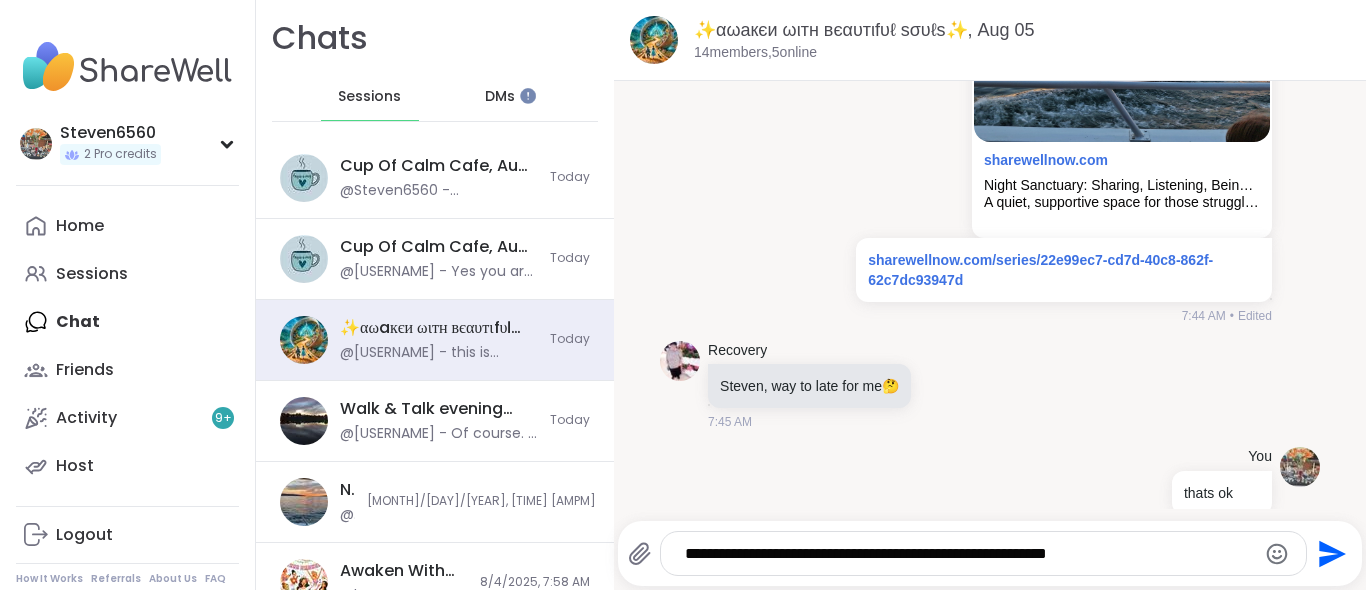 click on "Send" 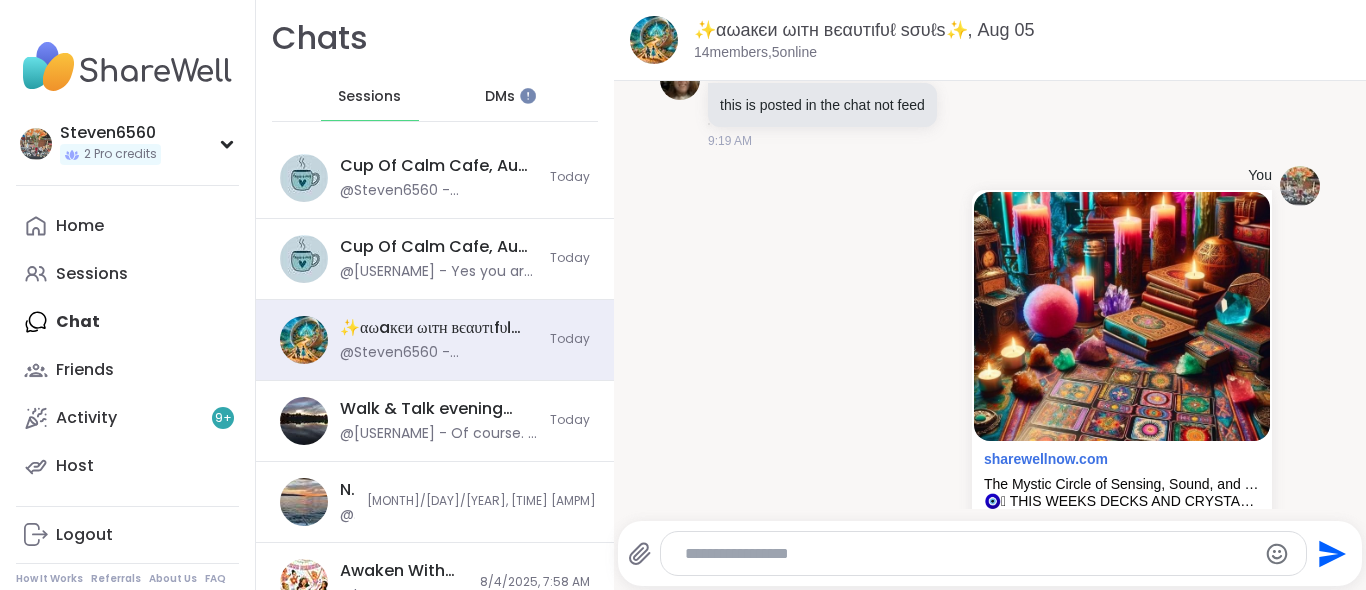 scroll, scrollTop: 8128, scrollLeft: 0, axis: vertical 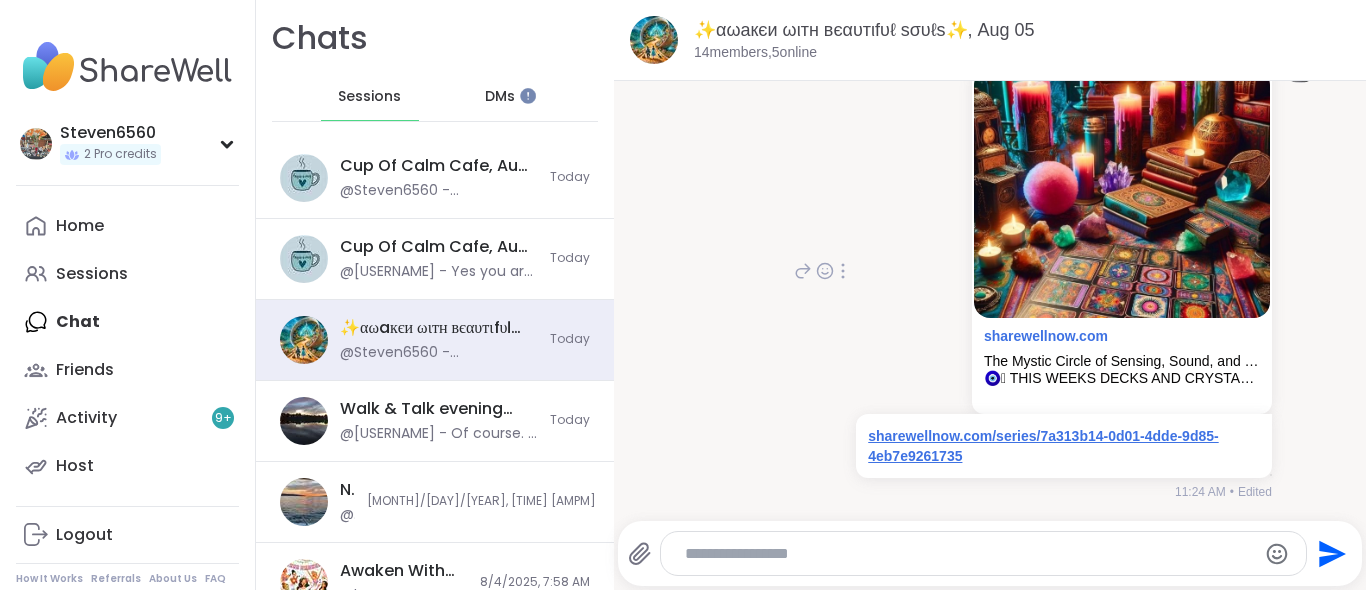 click on "sharewellnow.com/series/7a313b14-0d01-4dde-9d85-4eb7e9261735" at bounding box center (1043, 446) 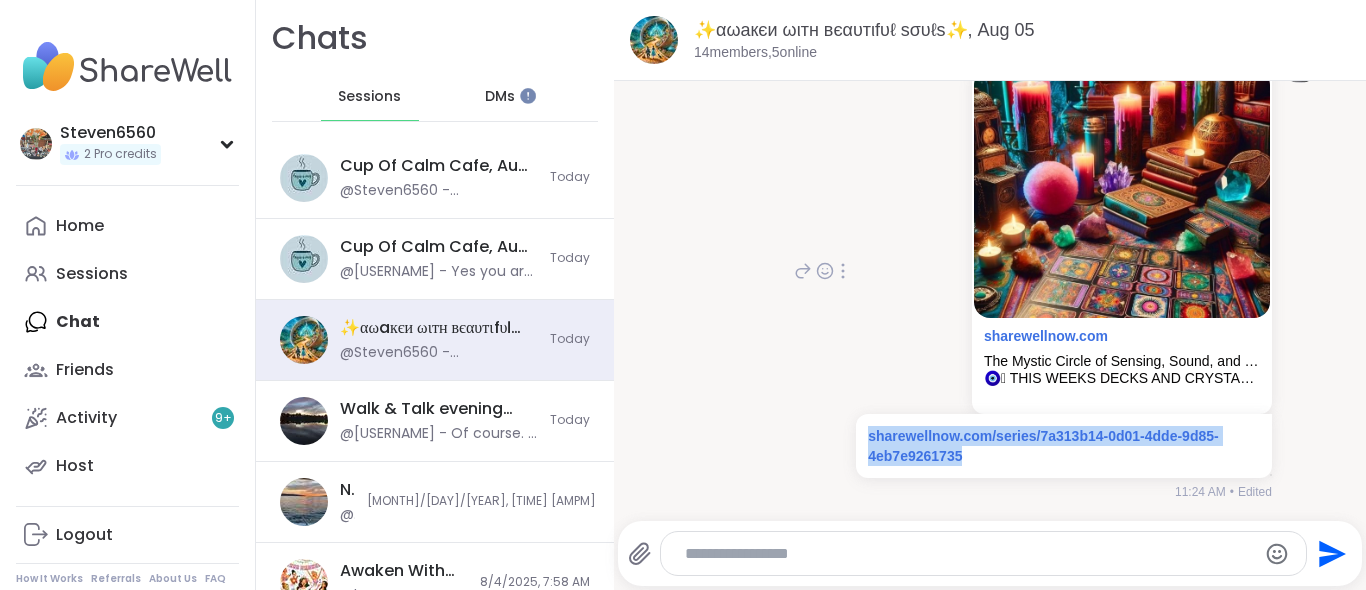 drag, startPoint x: 952, startPoint y: 453, endPoint x: 843, endPoint y: 444, distance: 109.370926 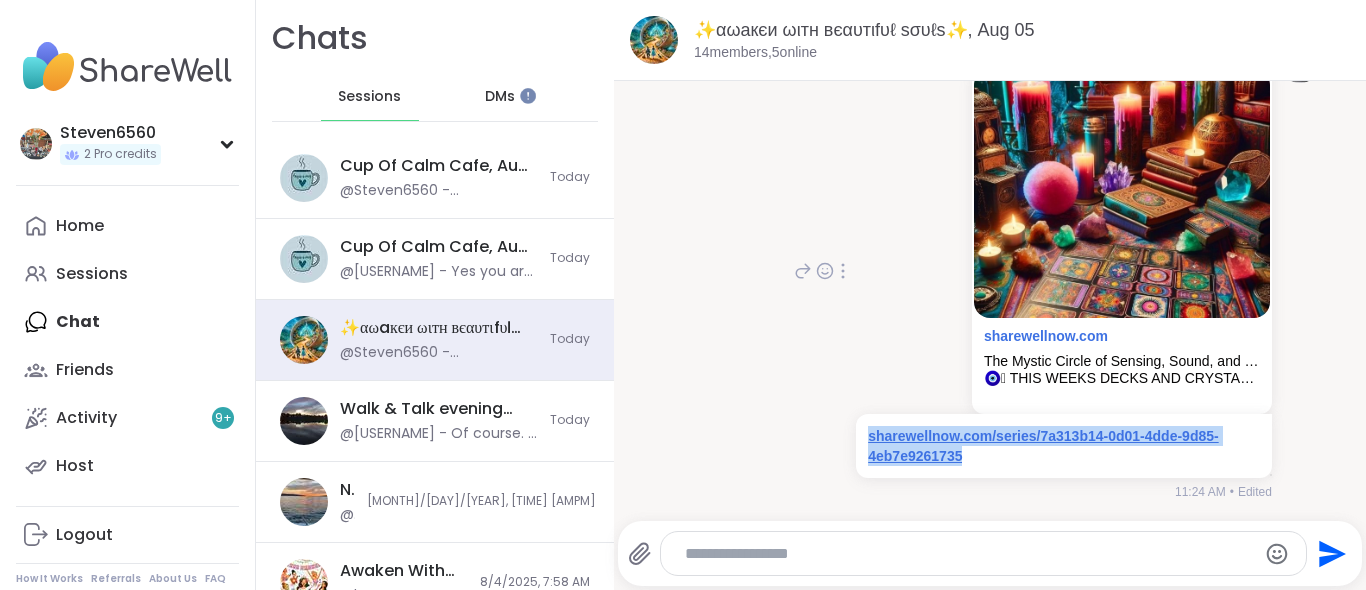 drag, startPoint x: 952, startPoint y: 453, endPoint x: 856, endPoint y: 440, distance: 96.87621 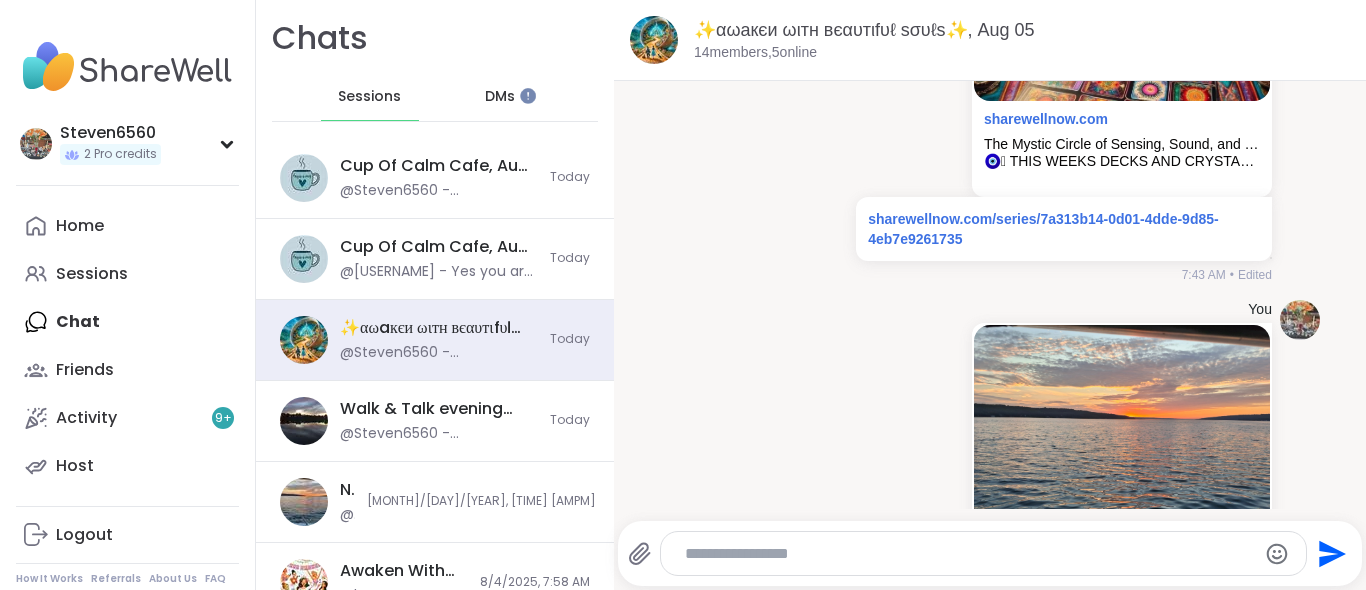 scroll, scrollTop: 4027, scrollLeft: 0, axis: vertical 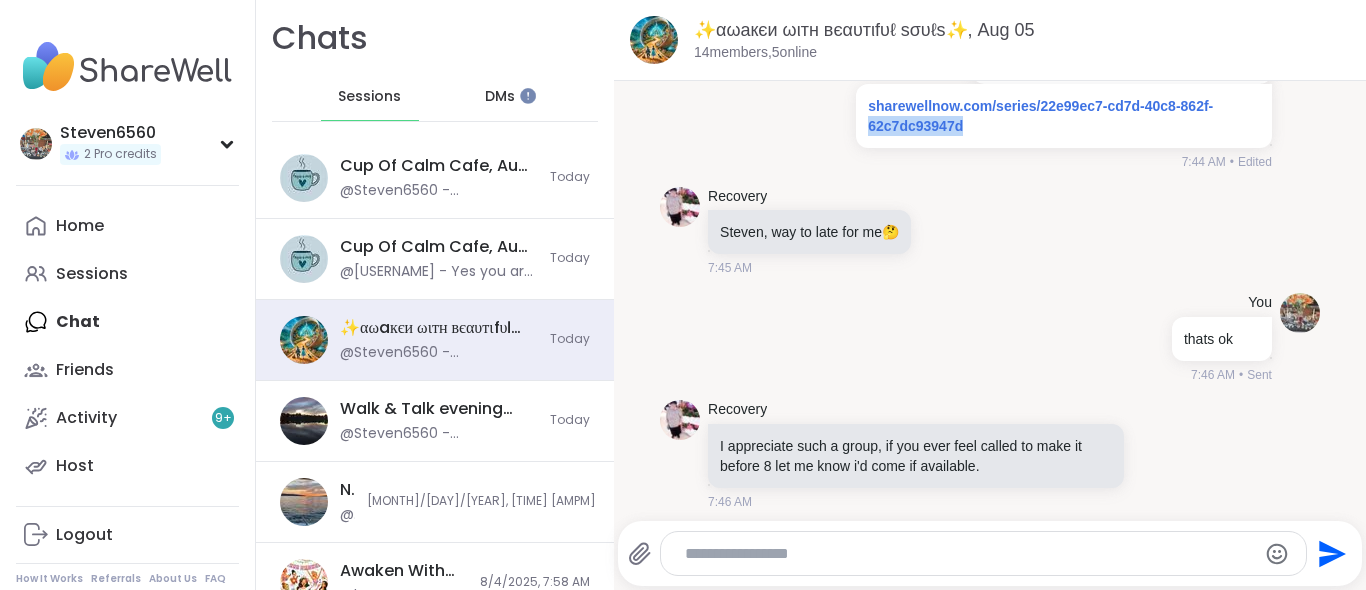 drag, startPoint x: 959, startPoint y: 270, endPoint x: 850, endPoint y: 264, distance: 109.165016 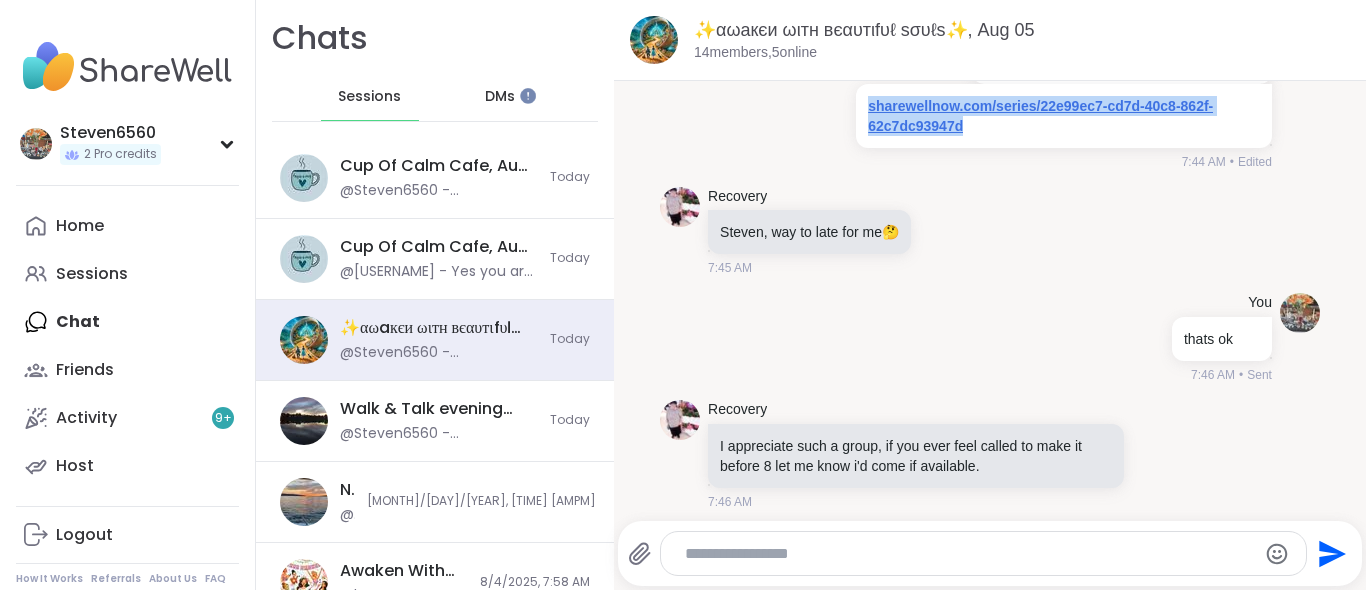 drag, startPoint x: 968, startPoint y: 267, endPoint x: 856, endPoint y: 258, distance: 112.36102 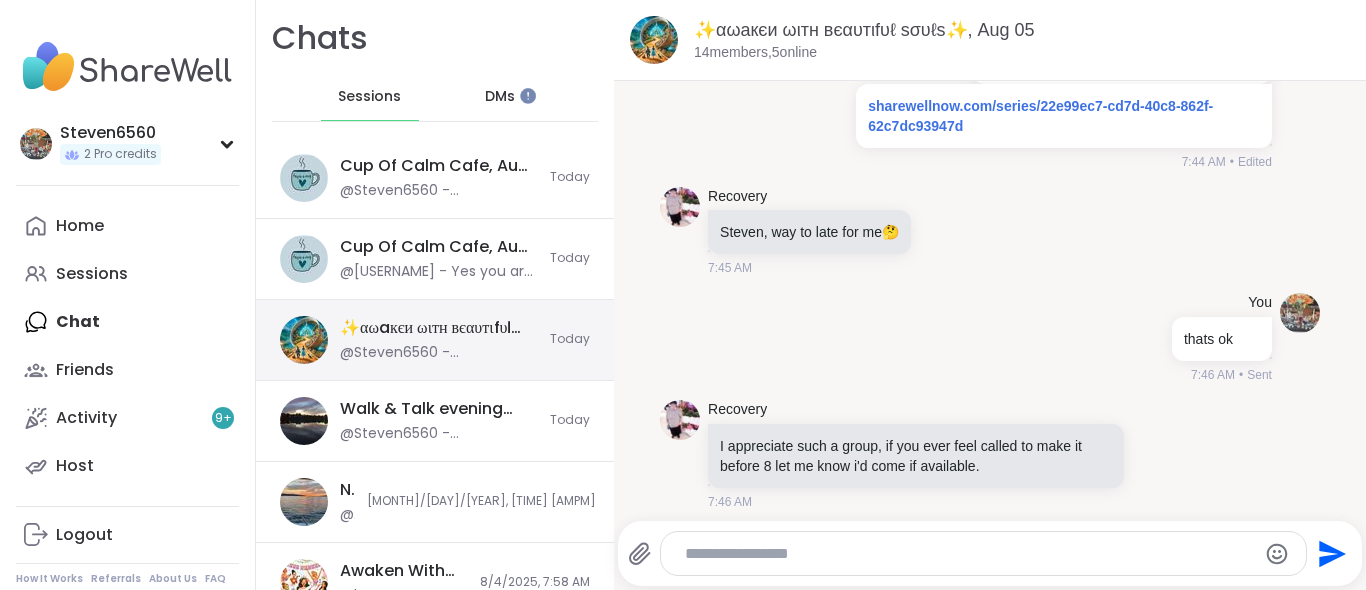 click on "@Steven6560 - sharewellnow.com/series/7a313b14-0d01-4dde-9d85-4eb7e9261735" at bounding box center (439, 353) 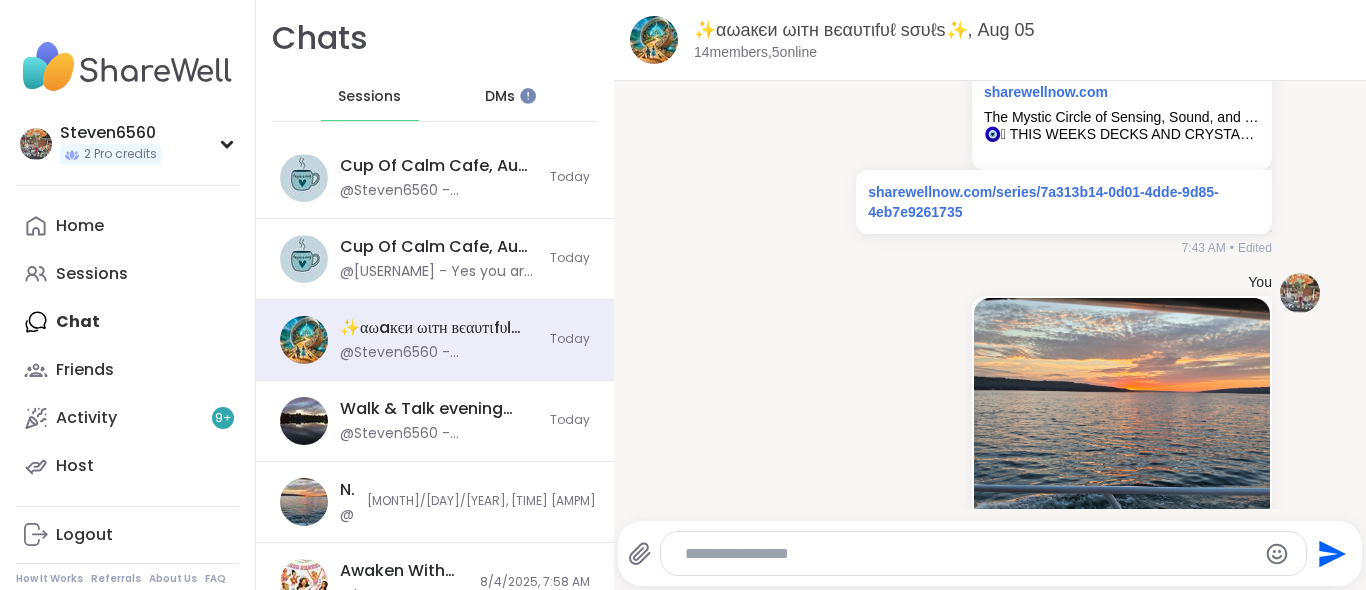 scroll, scrollTop: 4067, scrollLeft: 0, axis: vertical 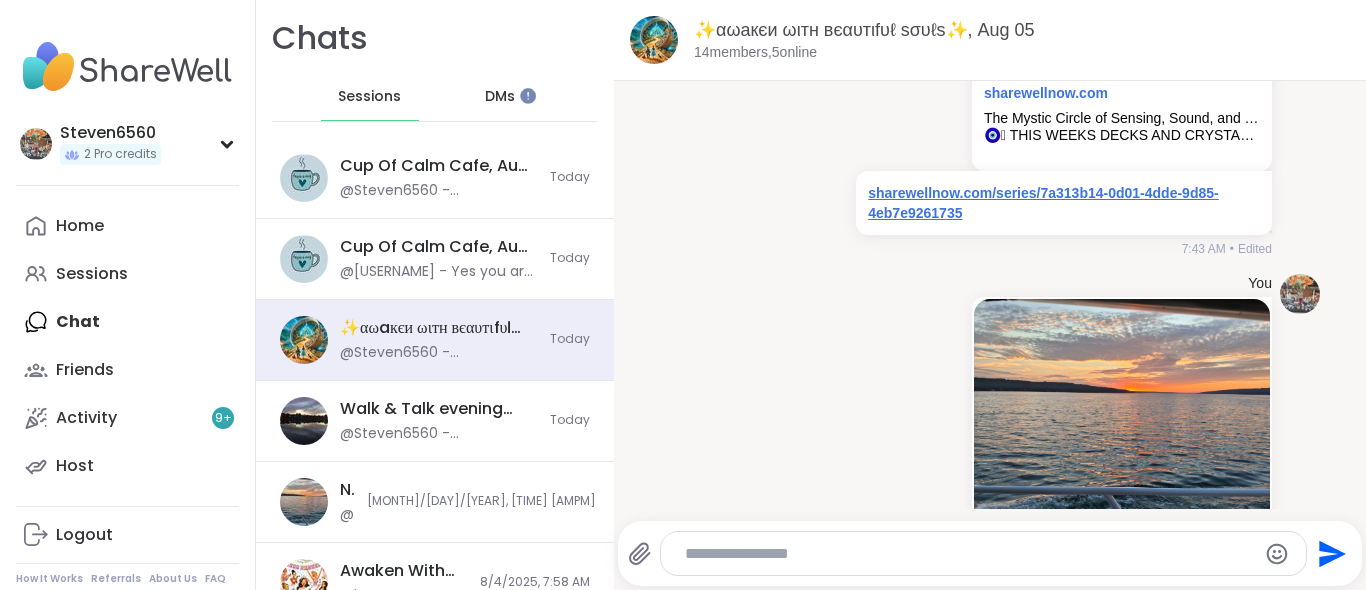 drag, startPoint x: 975, startPoint y: 359, endPoint x: 940, endPoint y: 360, distance: 35.014282 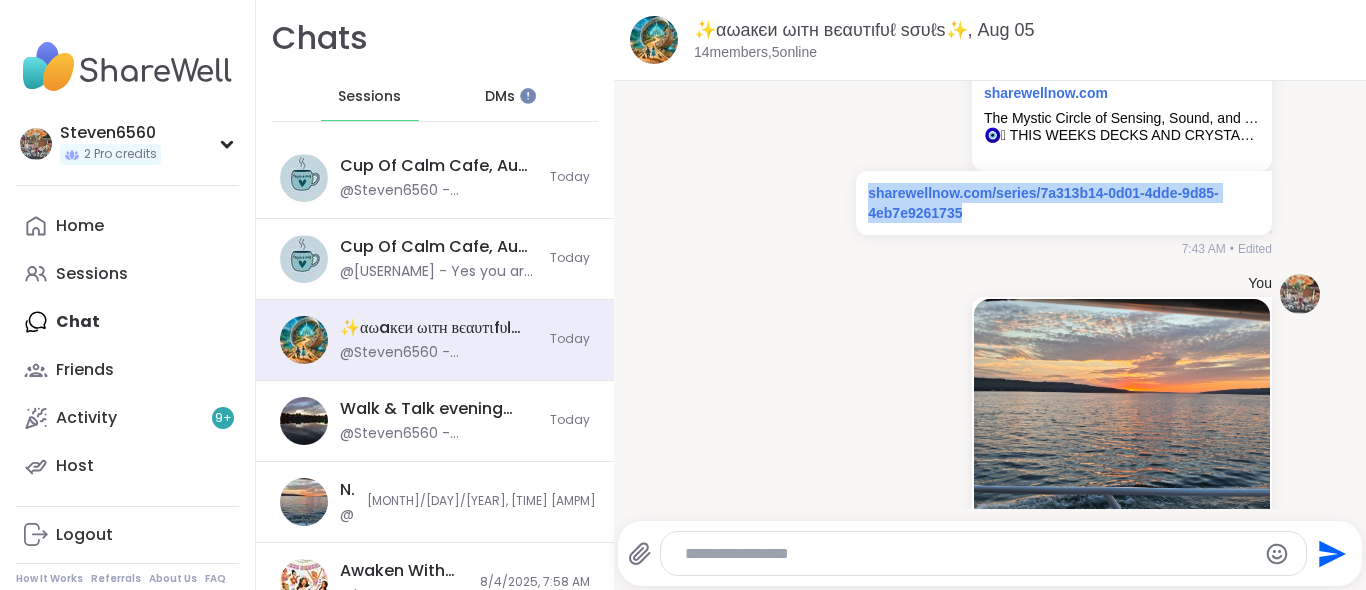 drag, startPoint x: 956, startPoint y: 352, endPoint x: 849, endPoint y: 343, distance: 107.37784 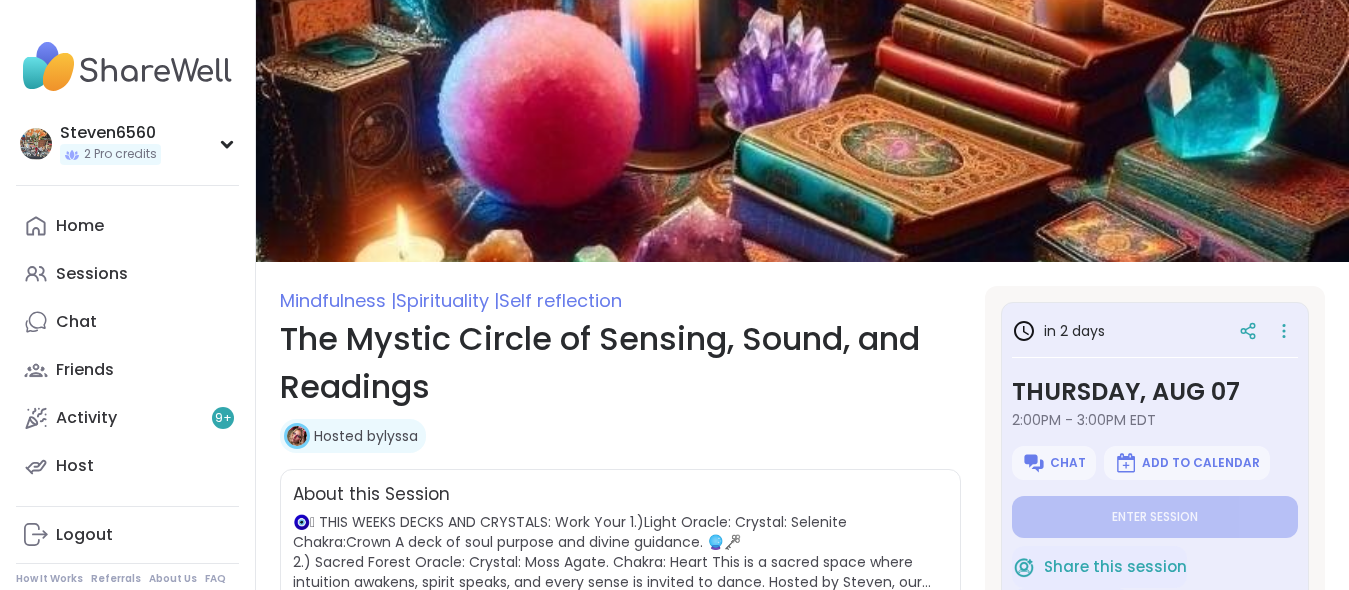 scroll, scrollTop: 0, scrollLeft: 0, axis: both 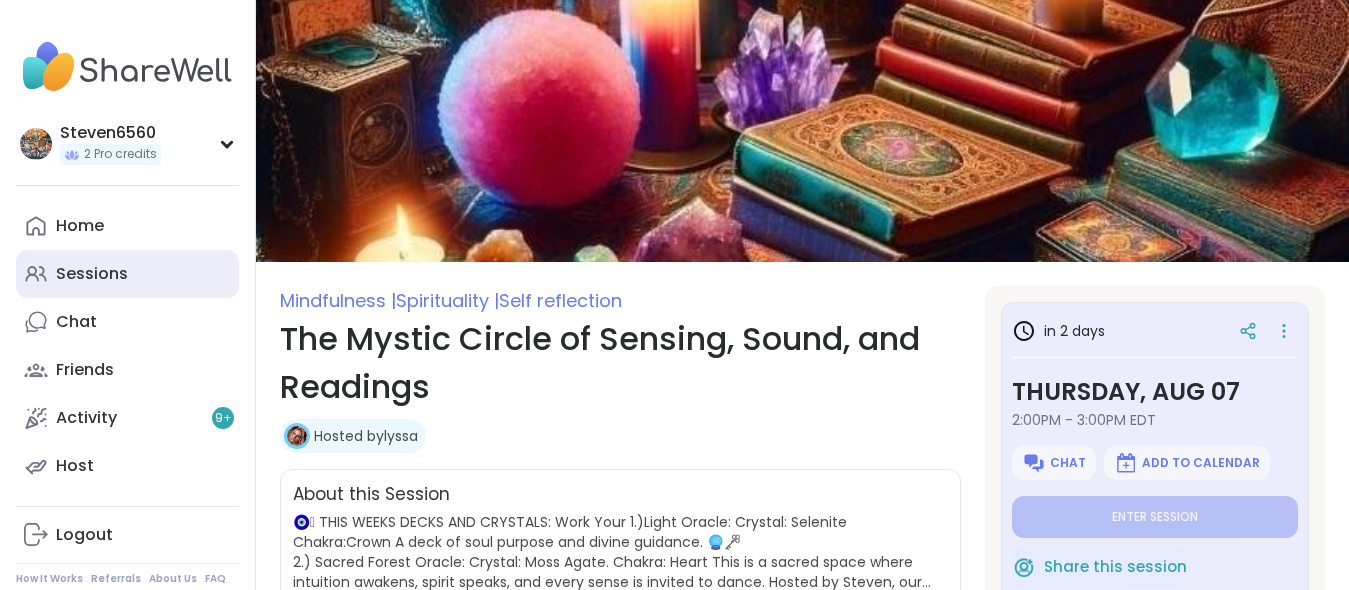 click on "Sessions" at bounding box center (92, 274) 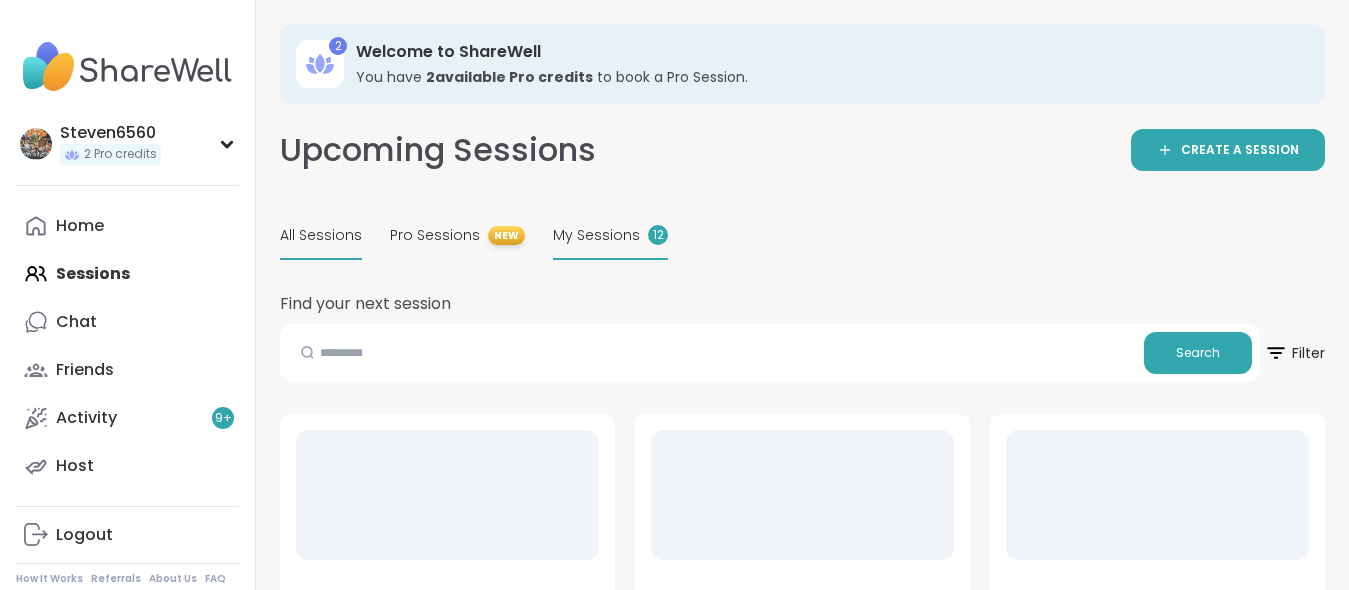 click on "My Sessions" at bounding box center (596, 235) 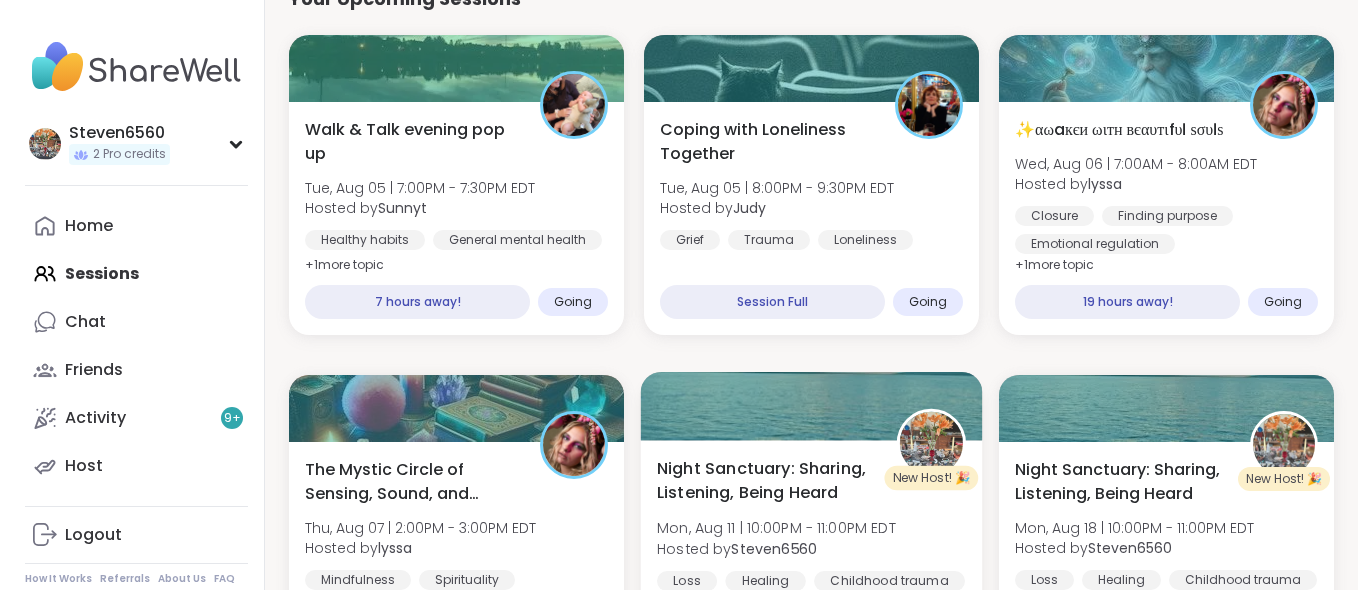 scroll, scrollTop: 400, scrollLeft: 0, axis: vertical 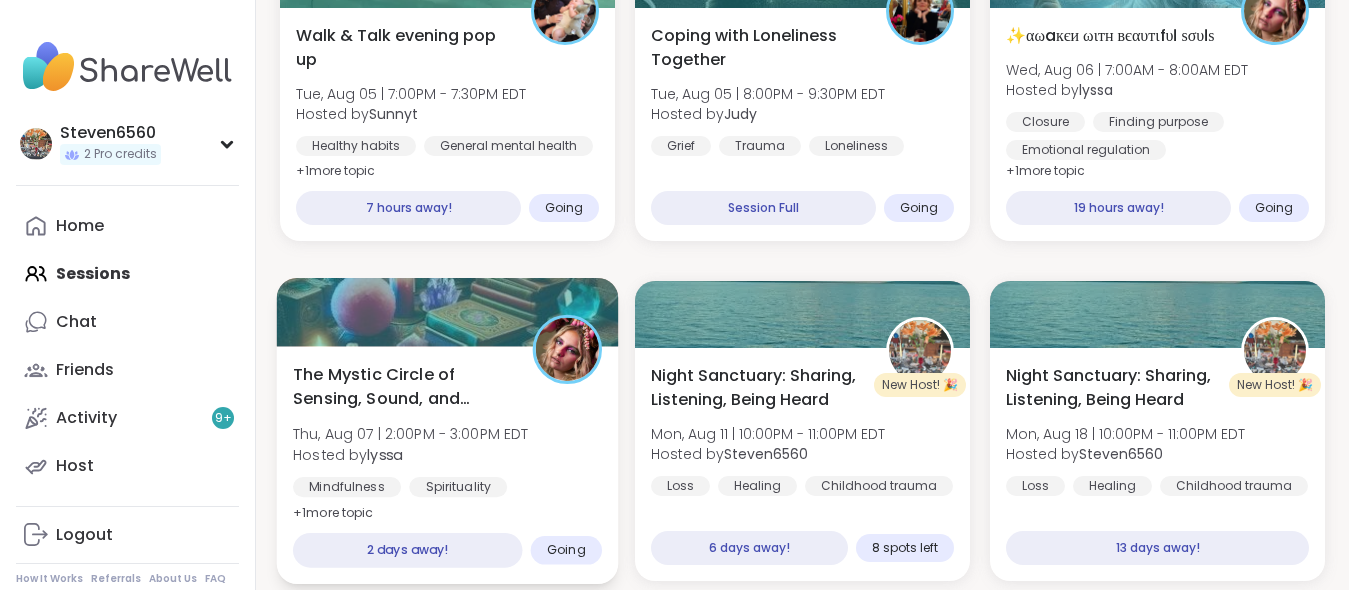 click on "The Mystic Circle of Sensing, Sound, and Readings" at bounding box center (401, 387) 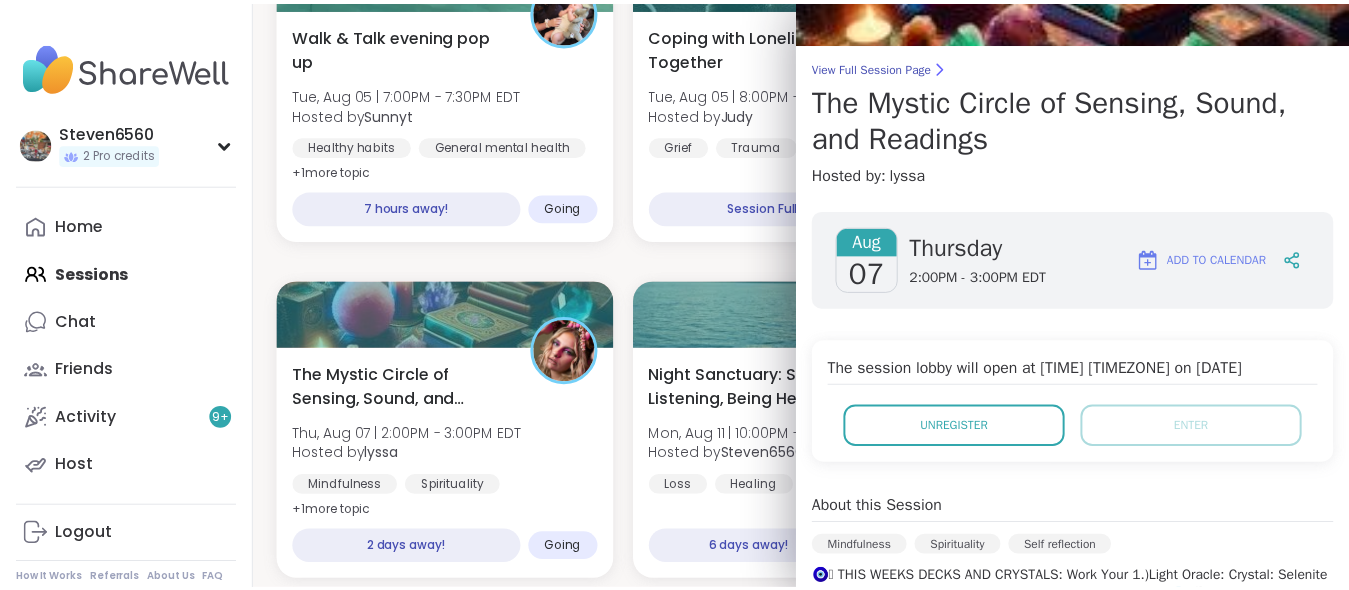 scroll, scrollTop: 0, scrollLeft: 0, axis: both 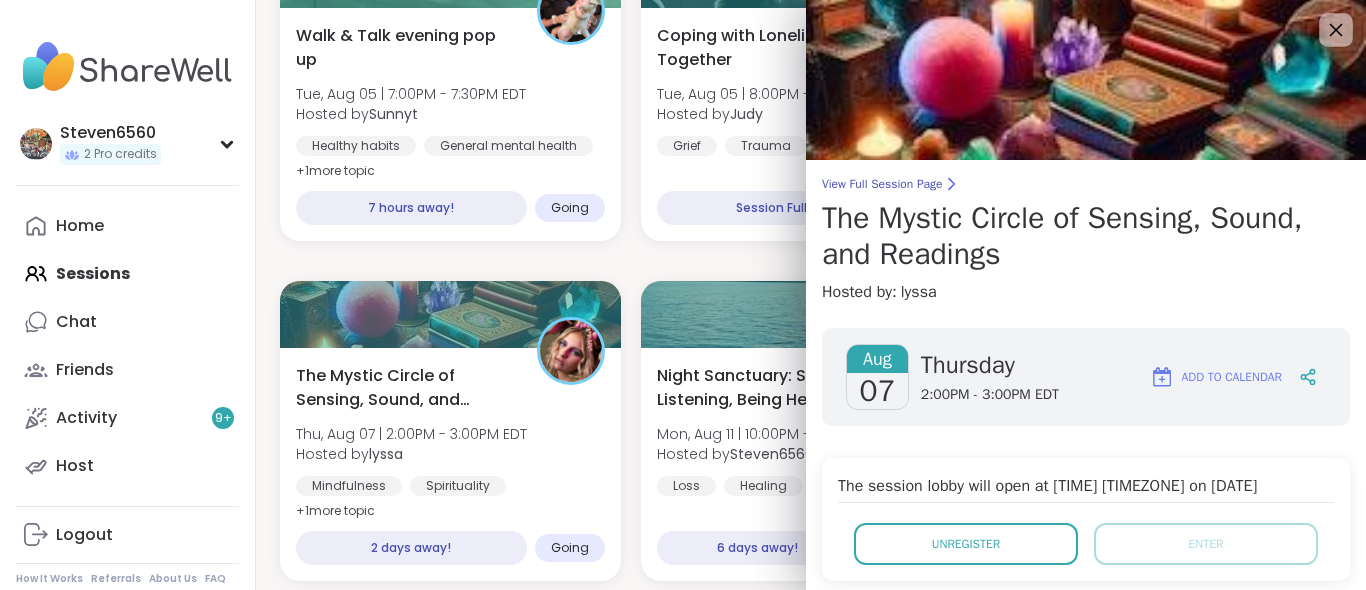 click 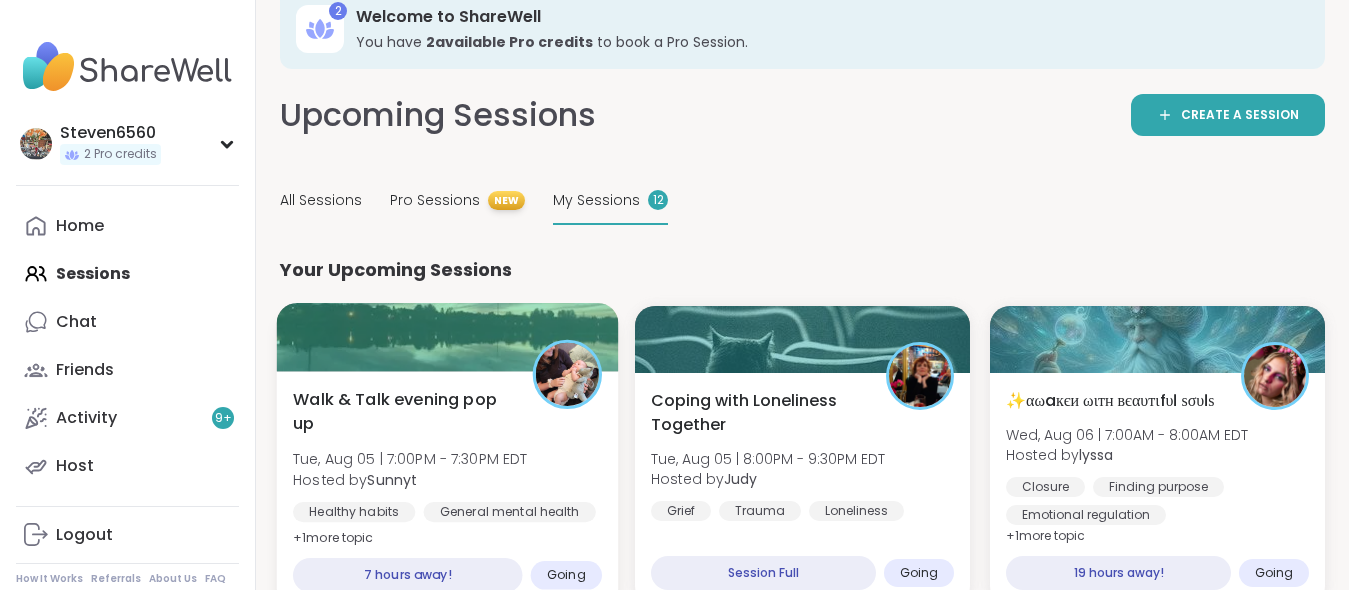 scroll, scrollTop: 0, scrollLeft: 0, axis: both 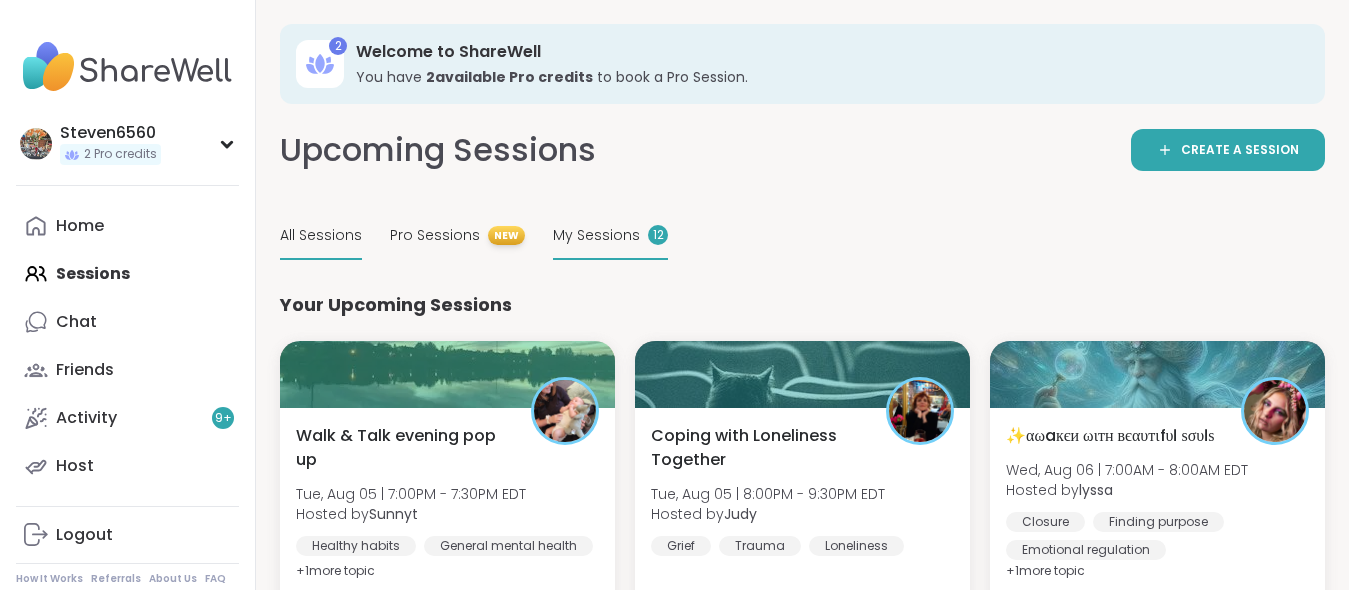 click on "All Sessions" at bounding box center [321, 235] 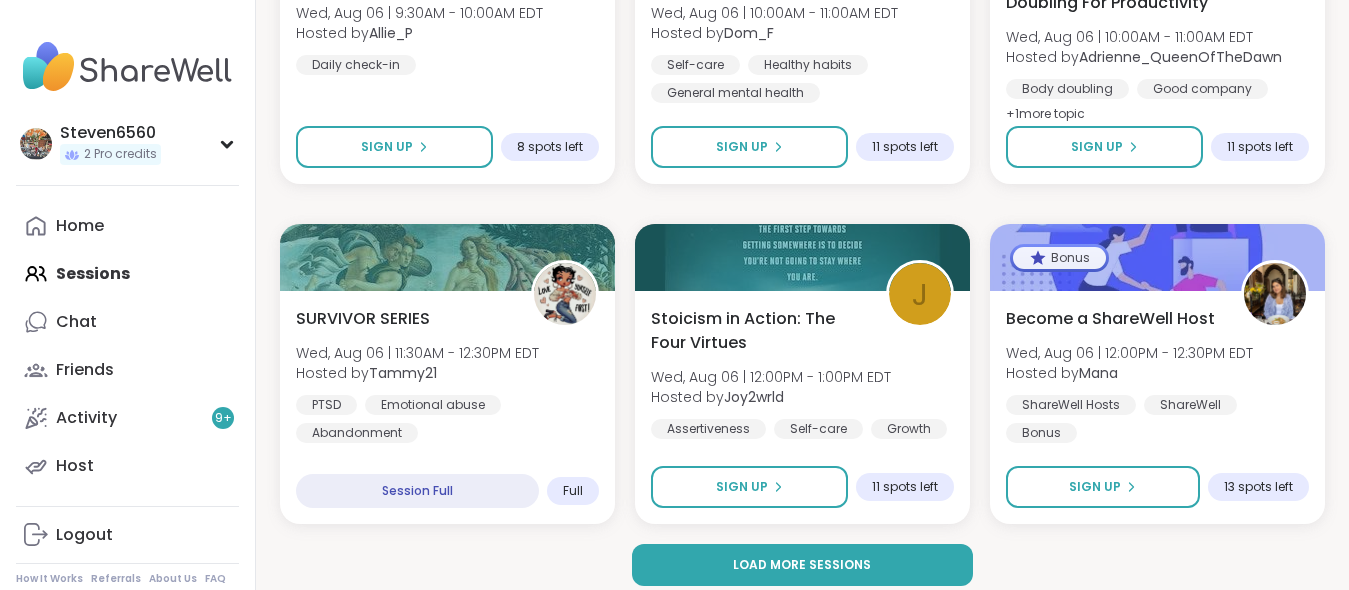scroll, scrollTop: 3946, scrollLeft: 0, axis: vertical 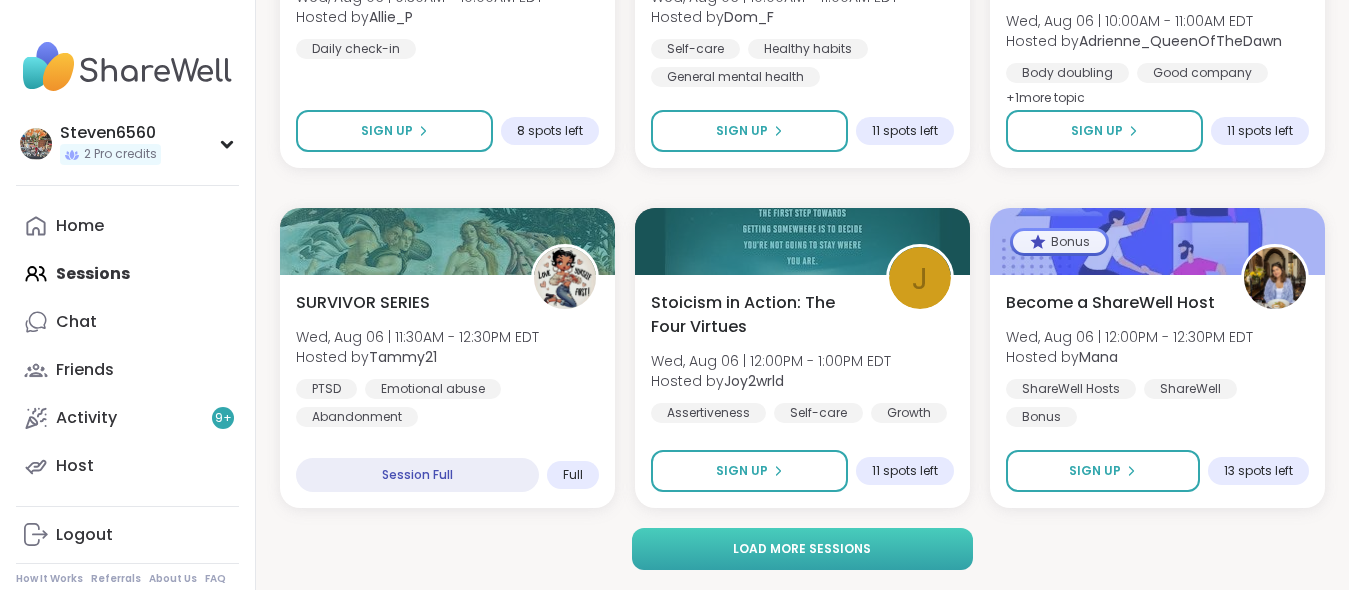 click on "Load more sessions" at bounding box center [802, 549] 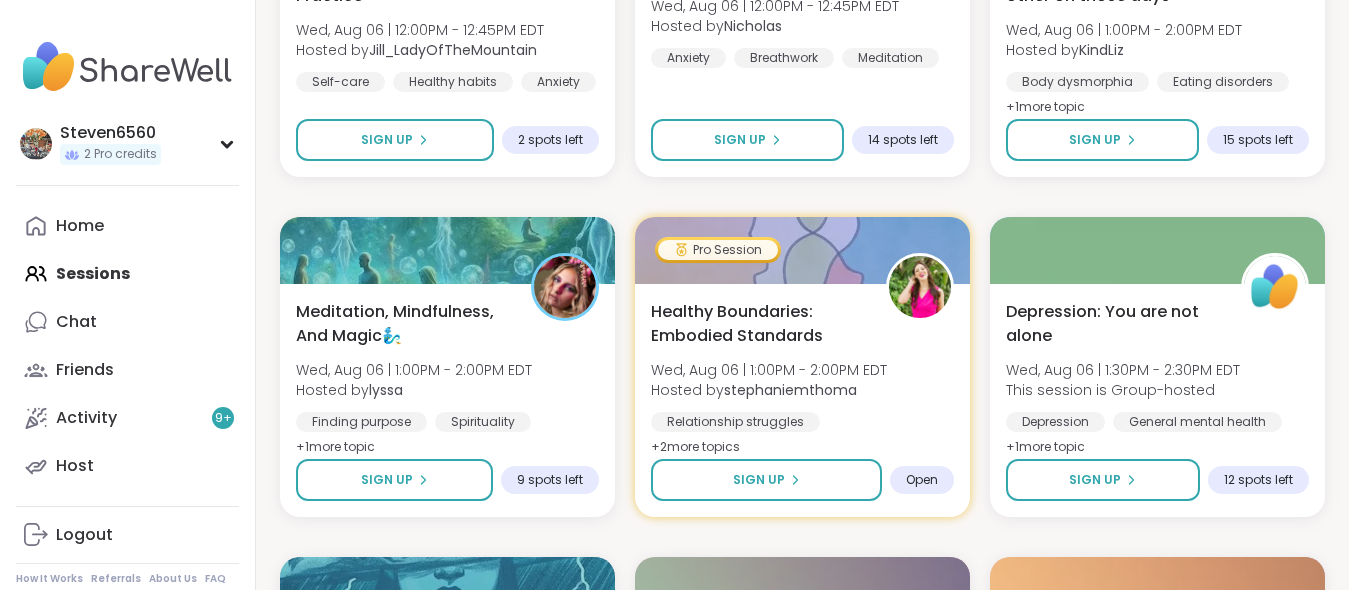 scroll, scrollTop: 4646, scrollLeft: 0, axis: vertical 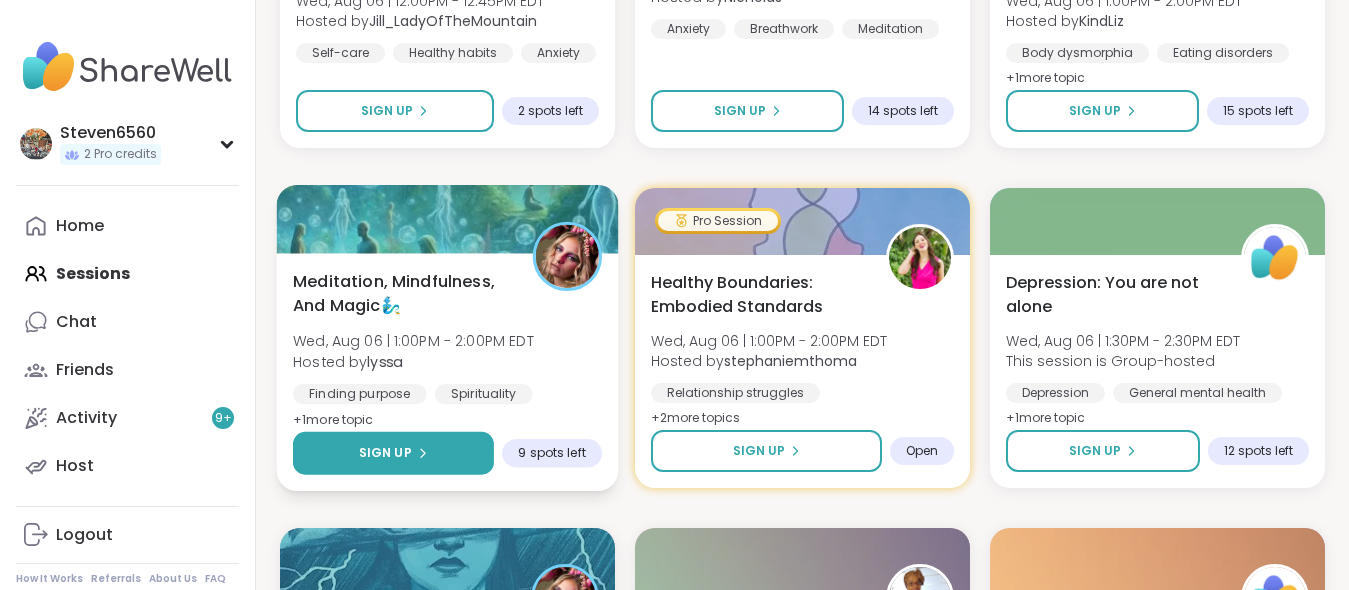 click on "Sign Up" at bounding box center [393, 453] 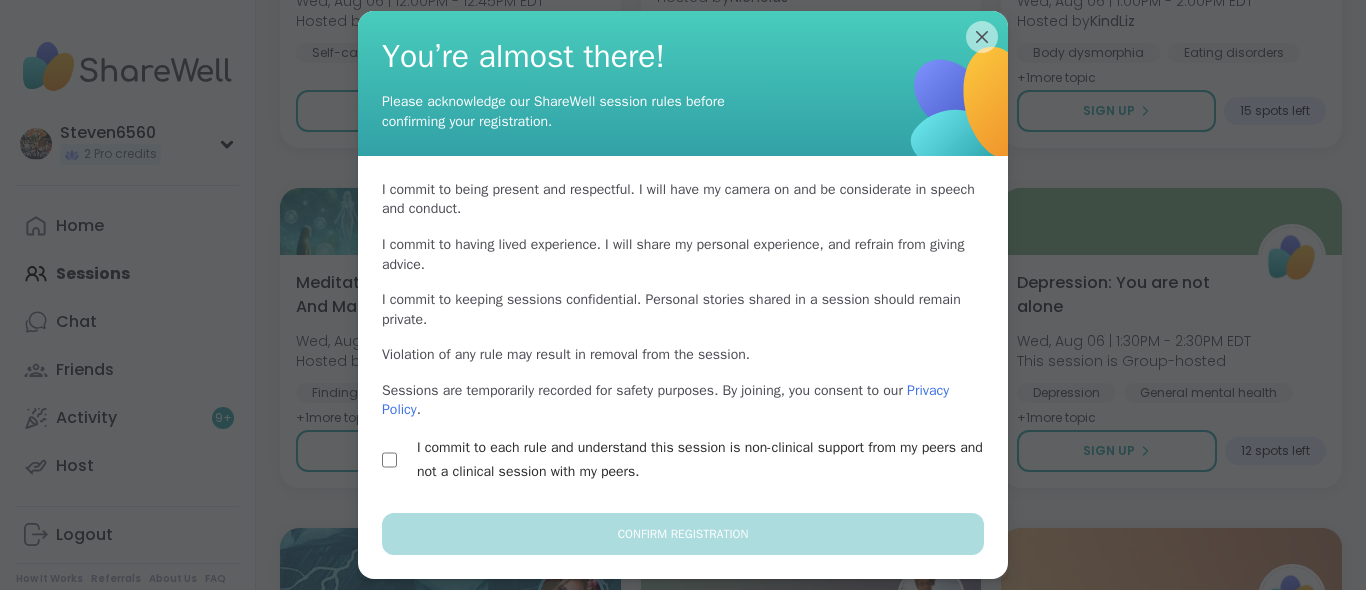 click on "I commit to each rule and understand this session is non-clinical support from my peers and not a clinical session with my peers." at bounding box center (683, 460) 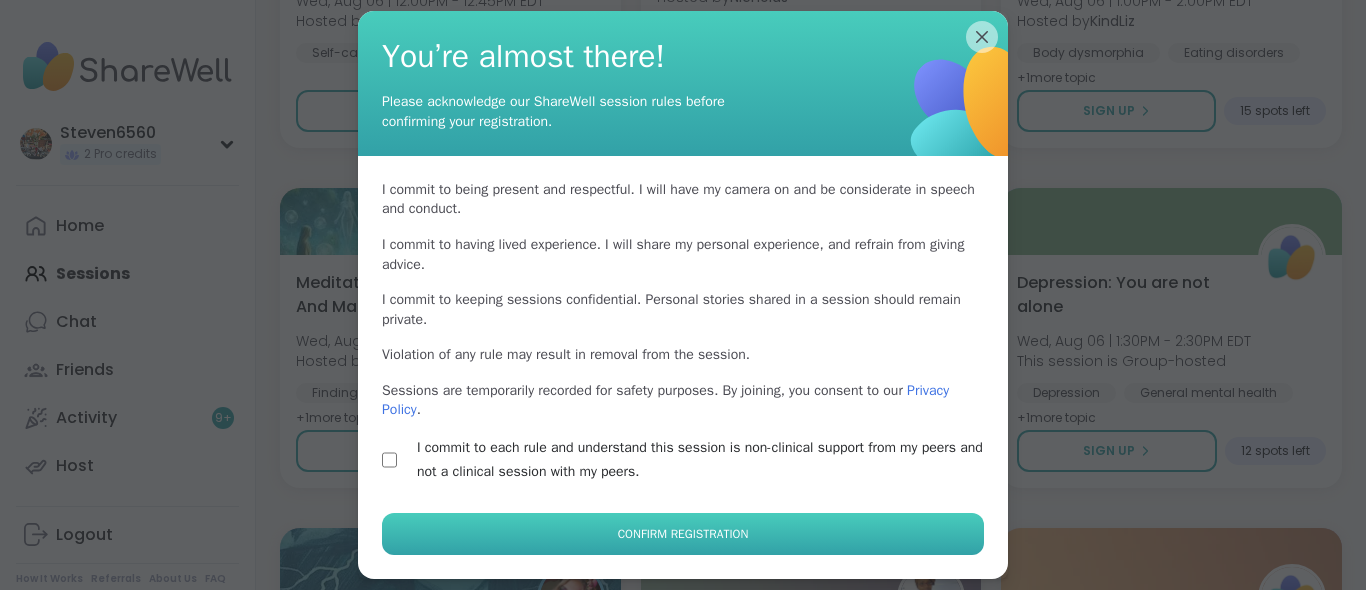 click on "Confirm Registration" at bounding box center (683, 534) 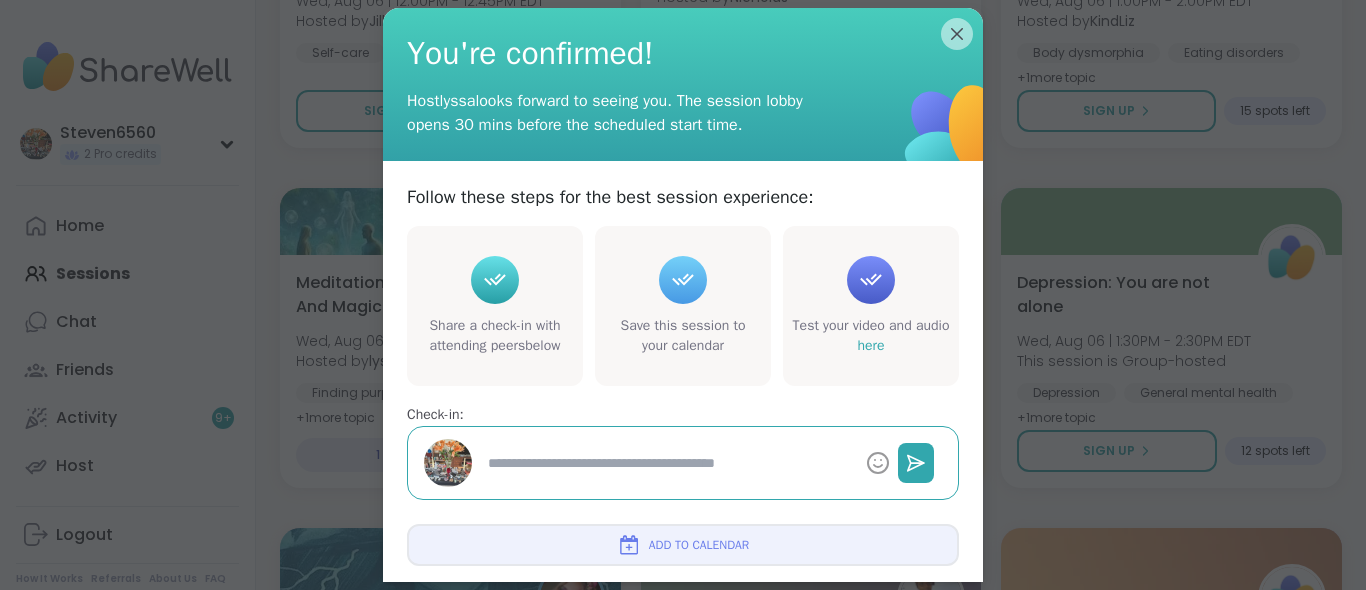 type on "*" 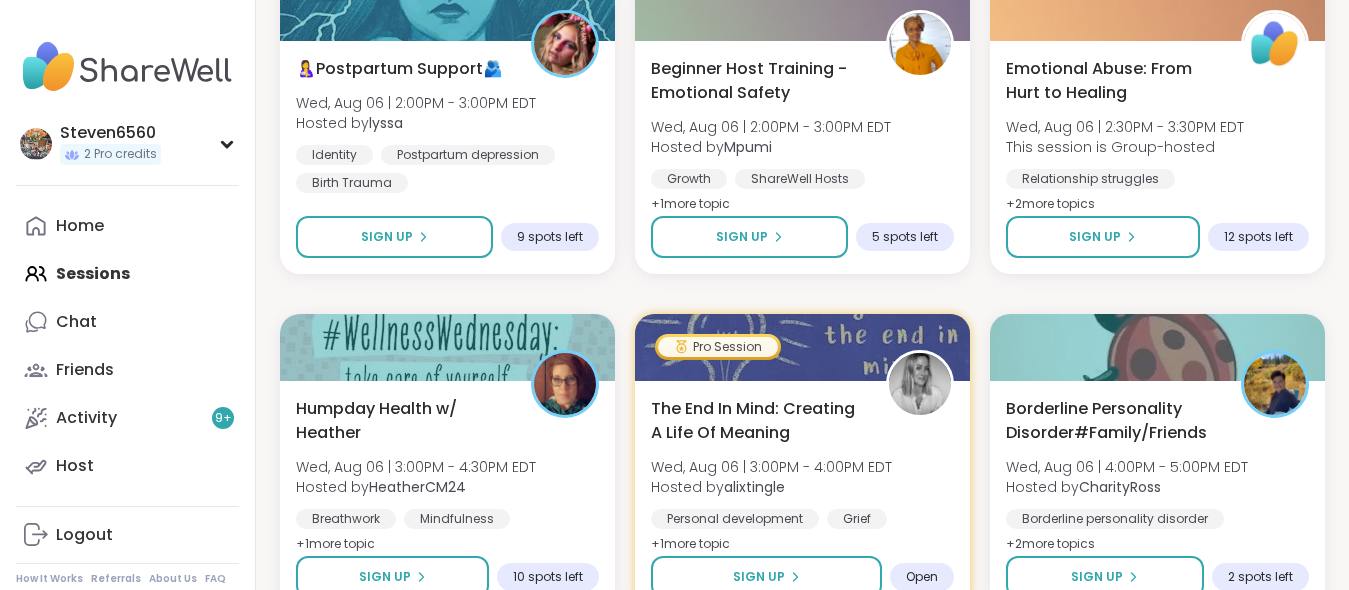 scroll, scrollTop: 5300, scrollLeft: 0, axis: vertical 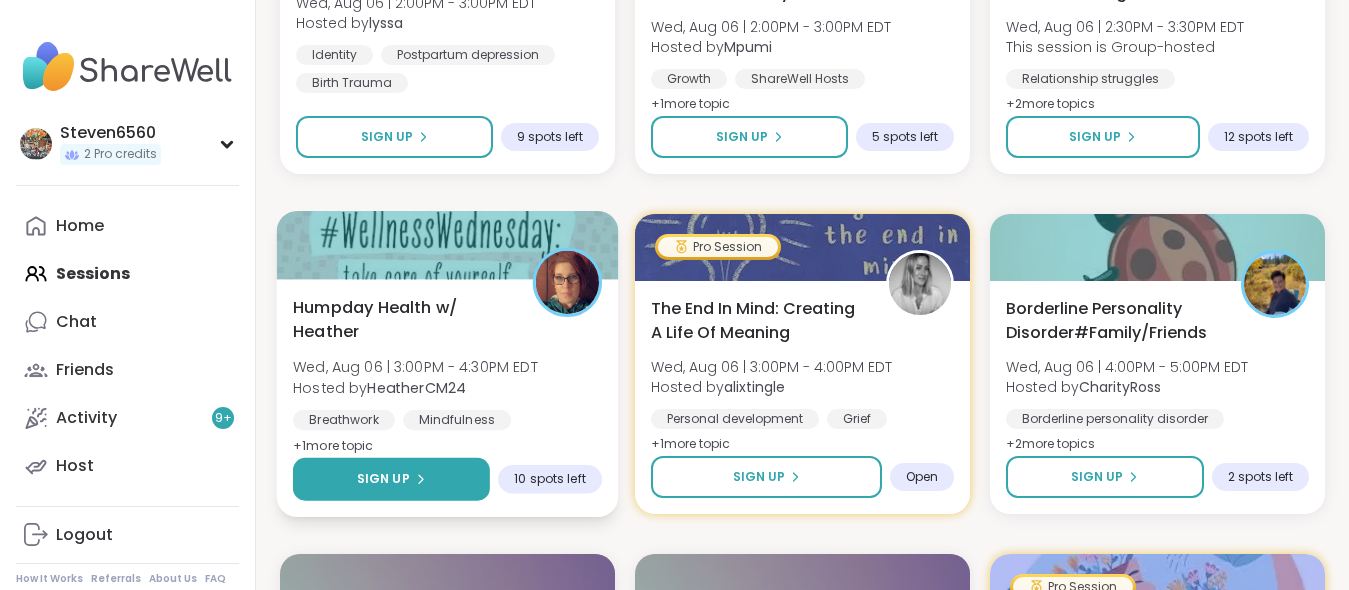 click on "Sign Up" at bounding box center (391, 479) 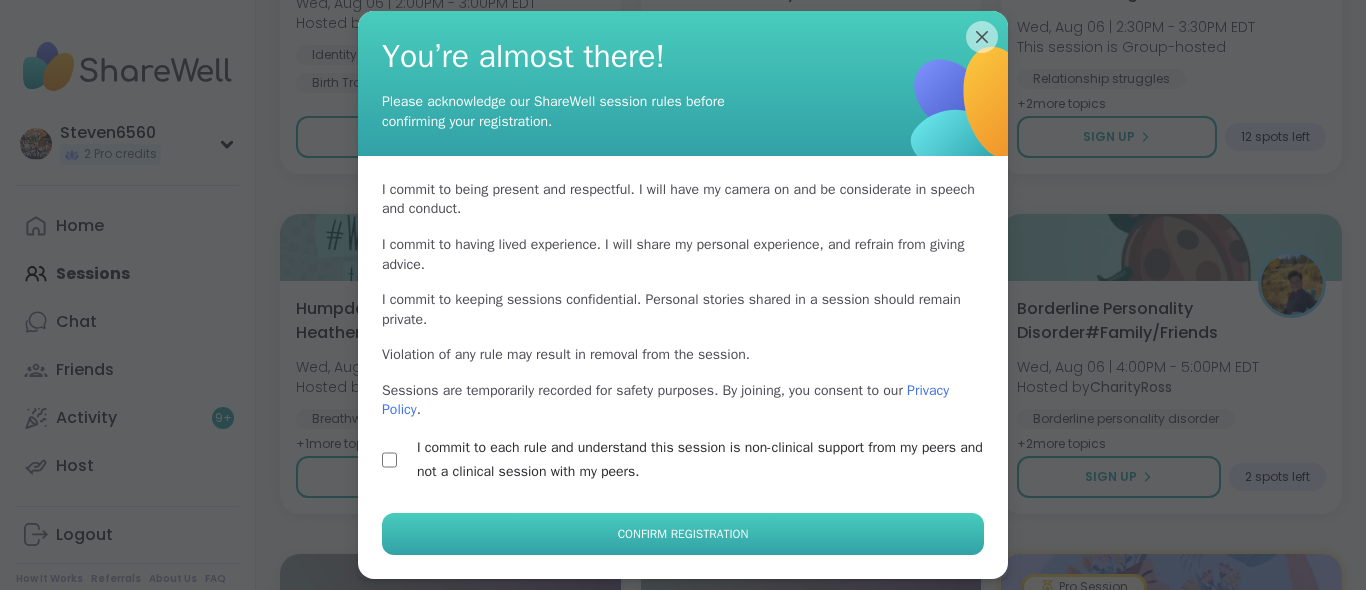 click on "Confirm Registration" at bounding box center [683, 534] 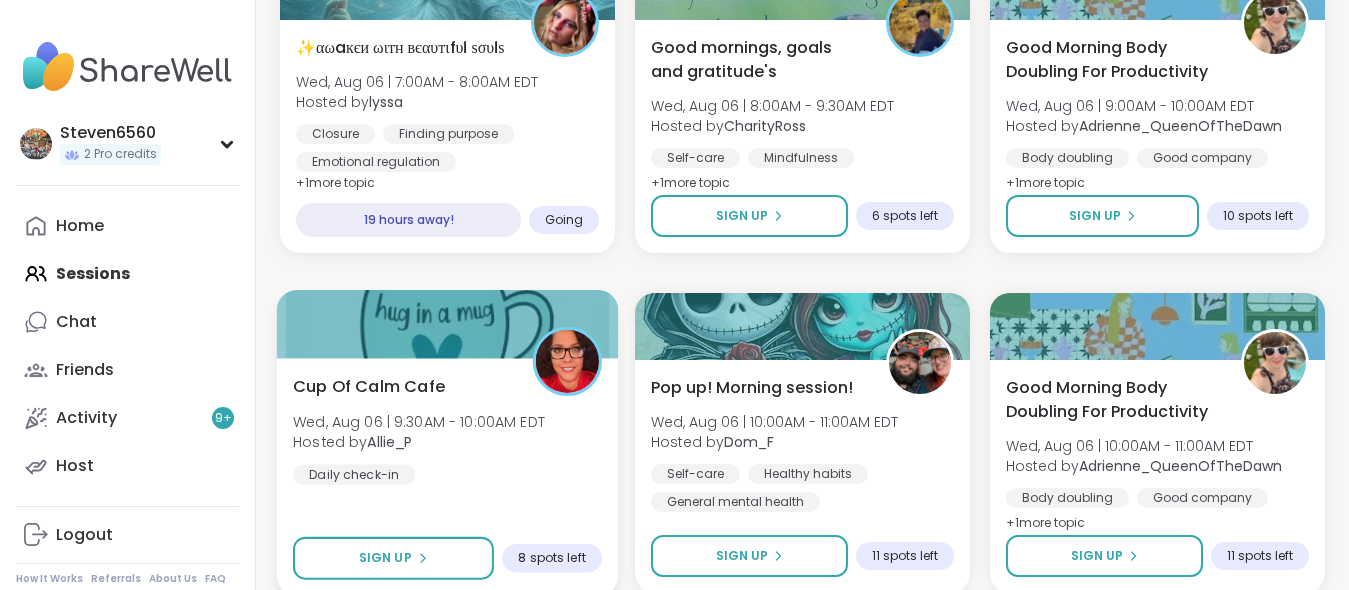 scroll, scrollTop: 3400, scrollLeft: 0, axis: vertical 